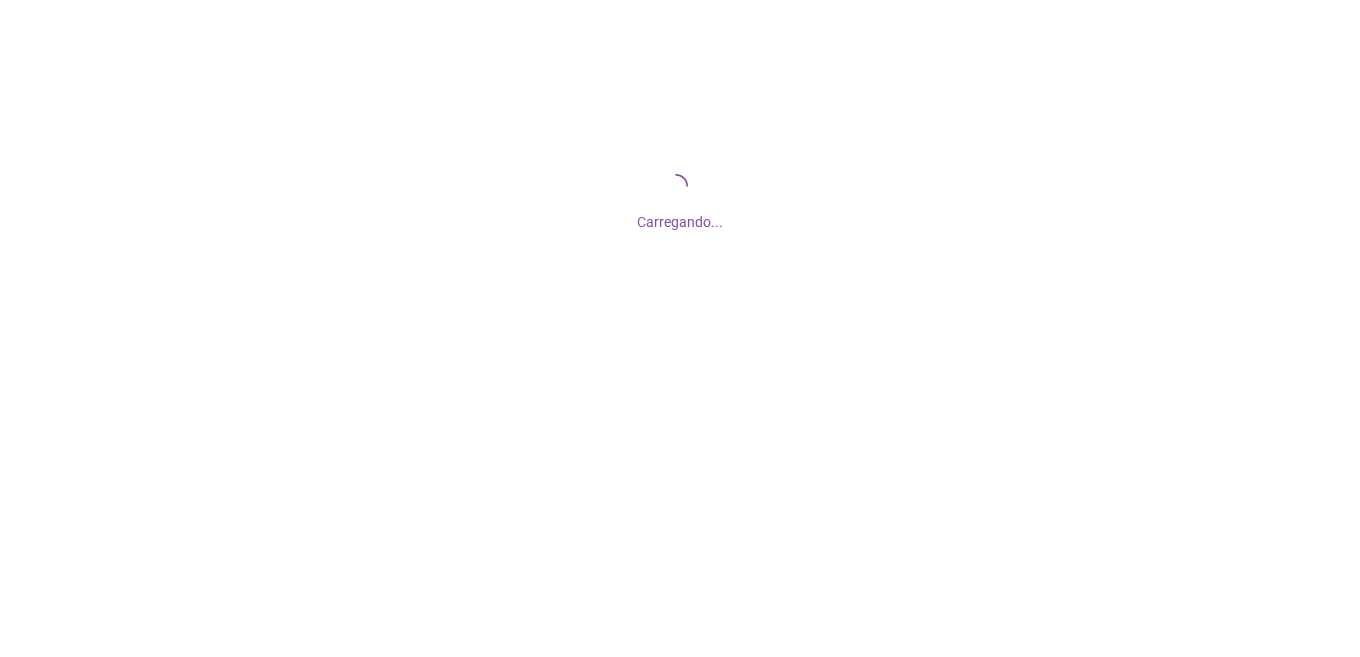 scroll, scrollTop: 0, scrollLeft: 0, axis: both 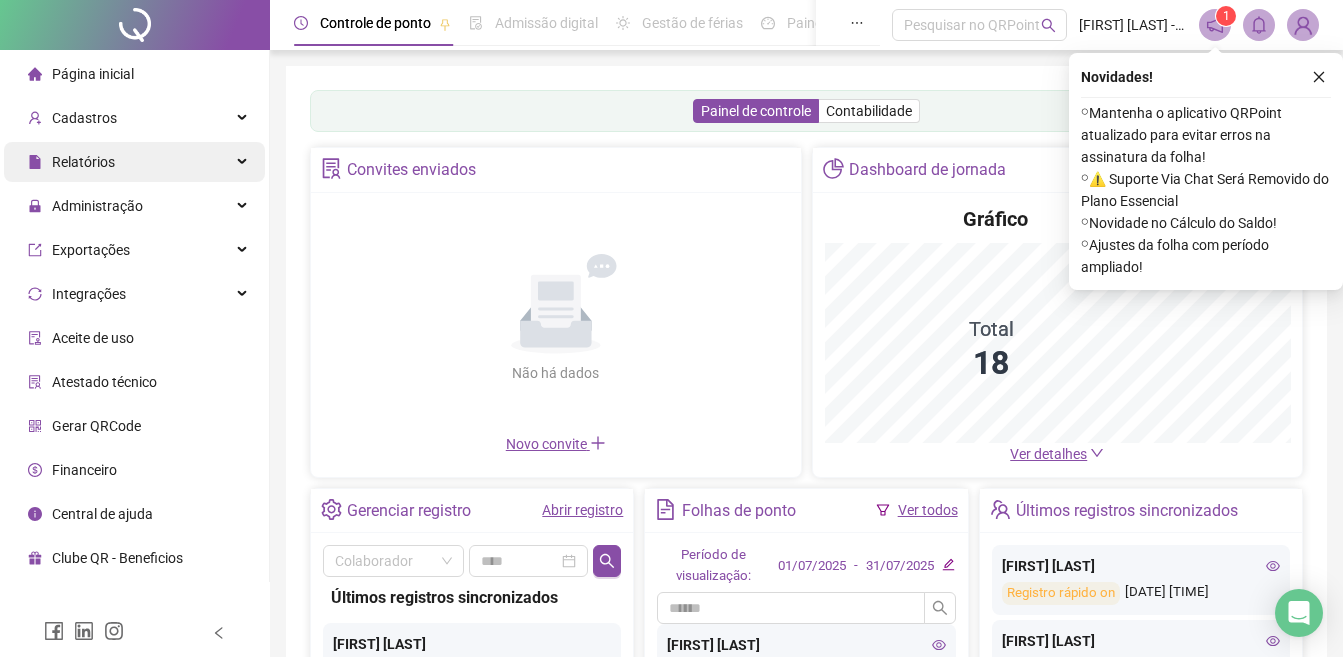 click on "Relatórios" at bounding box center [134, 162] 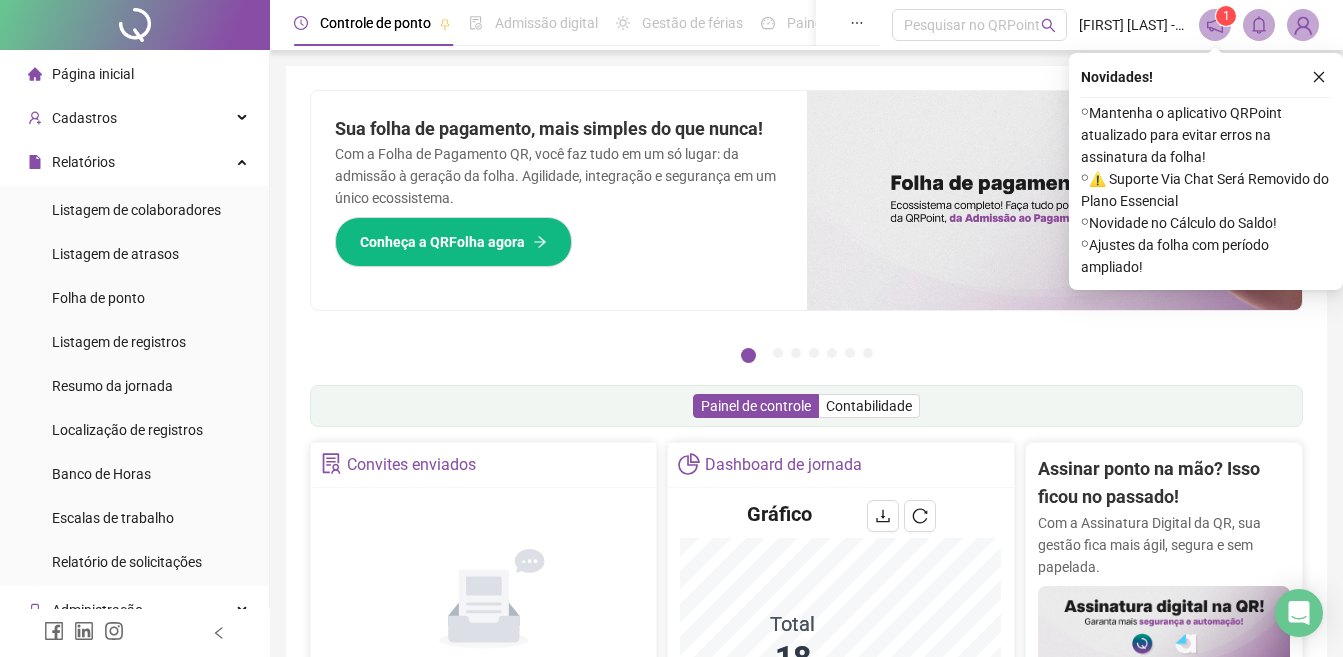 drag, startPoint x: 128, startPoint y: 301, endPoint x: 1181, endPoint y: 7, distance: 1093.2726 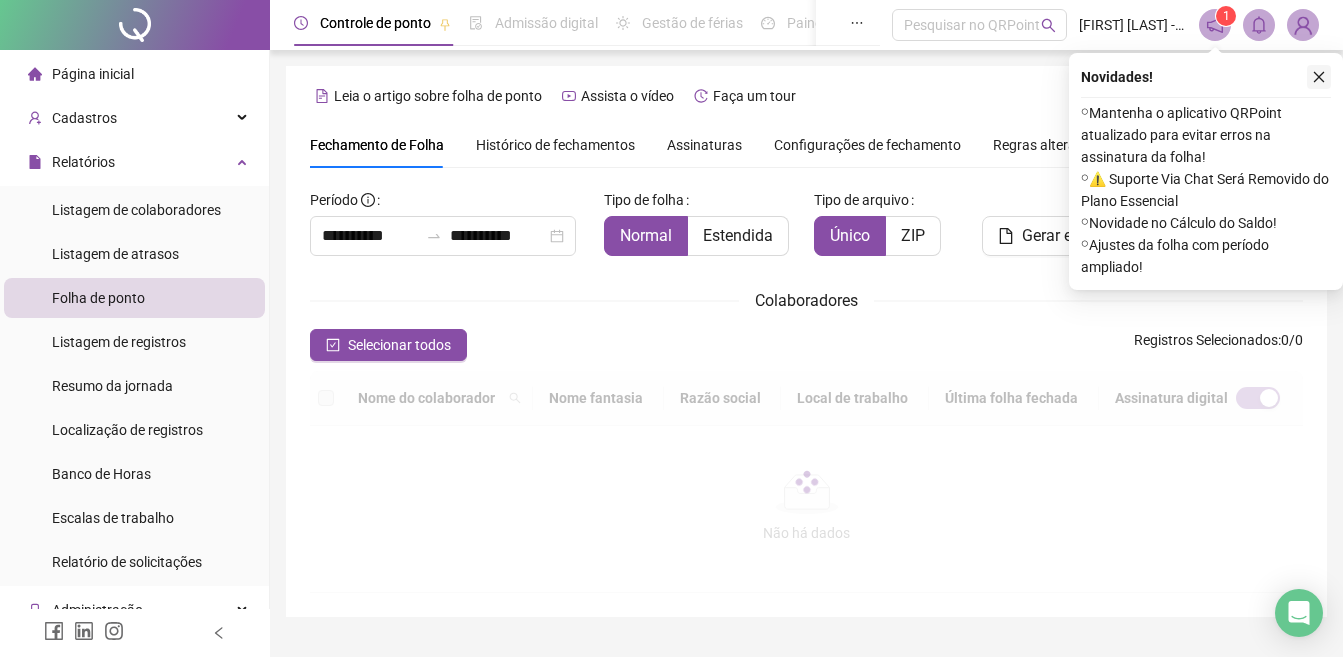 click on "Novidades ! ⚬  Mantenha o aplicativo QRPoint atualizado para evitar erros na assinatura da folha! ⚬  ⚠️ Suporte Via Chat Será Removido do Plano Essencial ⚬  Novidade no Cálculo do Saldo! ⚬  Ajustes da folha com período ampliado!" at bounding box center [1206, 171] 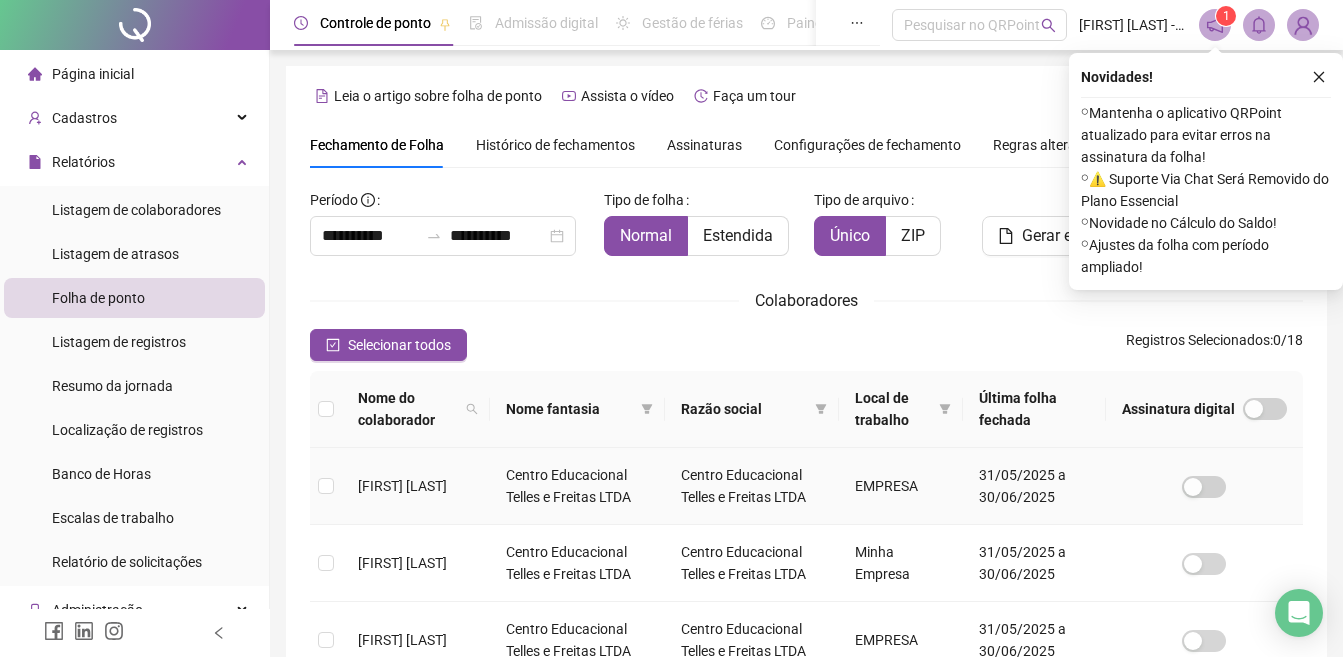 scroll, scrollTop: 81, scrollLeft: 0, axis: vertical 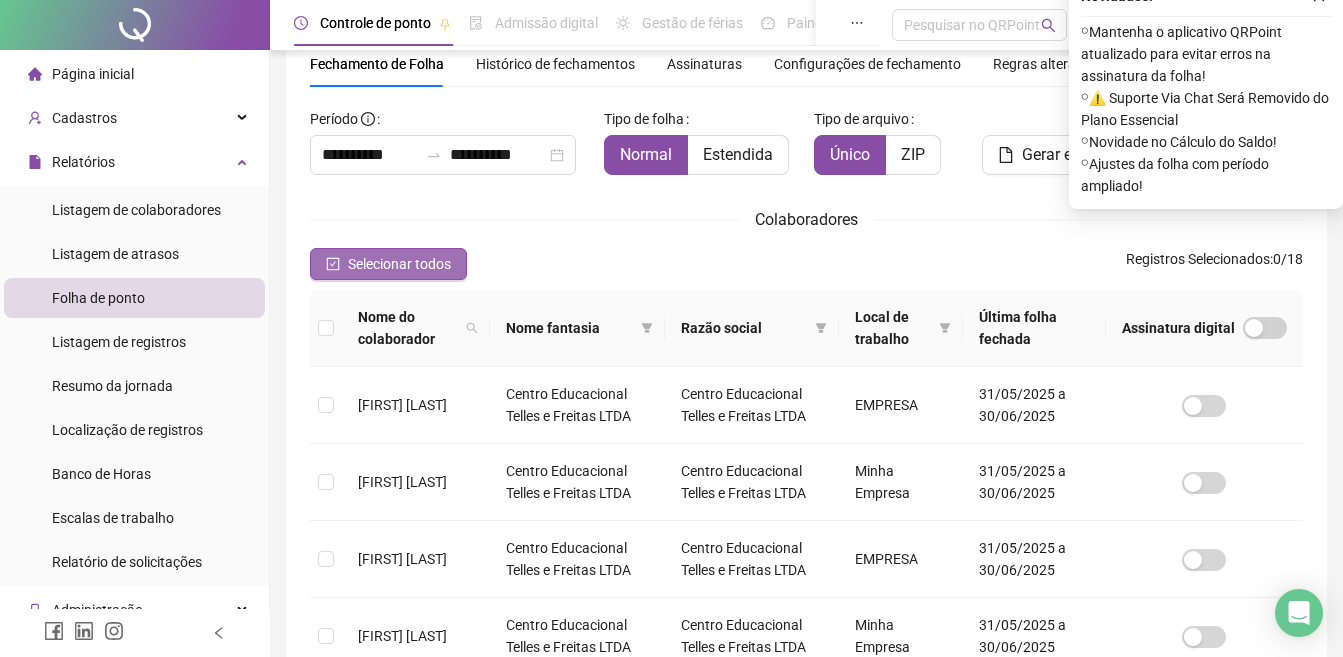 click on "Selecionar todos" at bounding box center [388, 264] 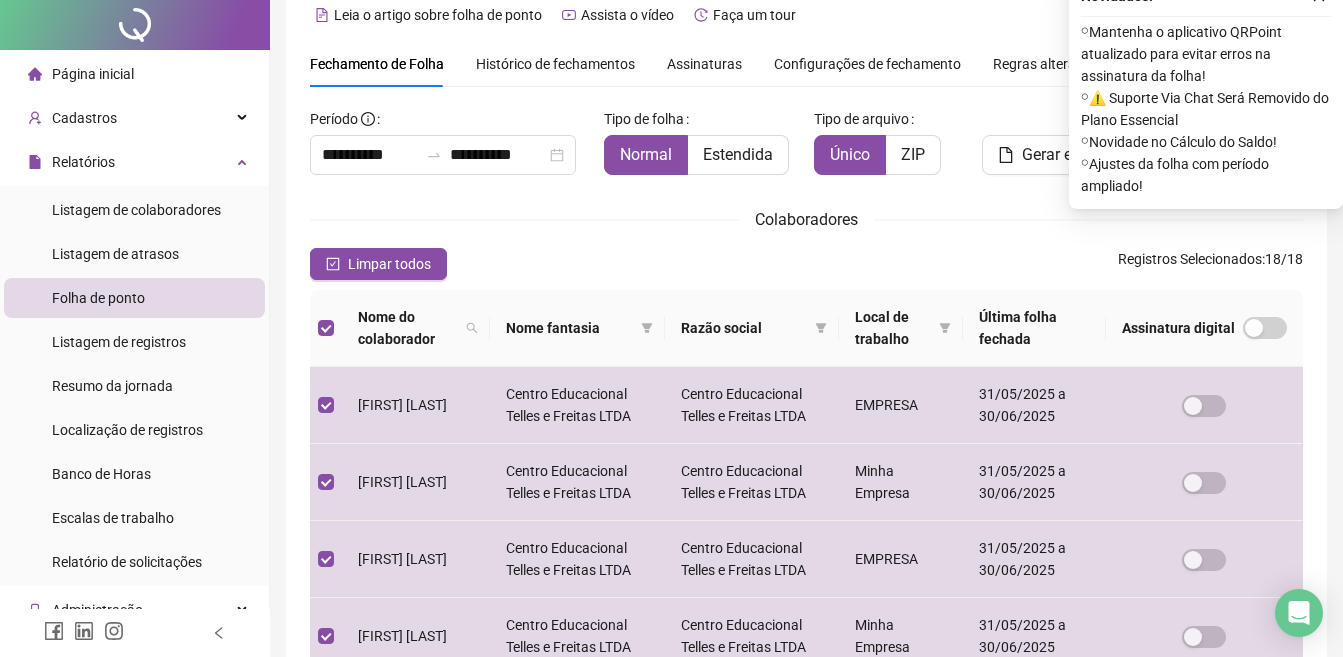 scroll, scrollTop: 0, scrollLeft: 0, axis: both 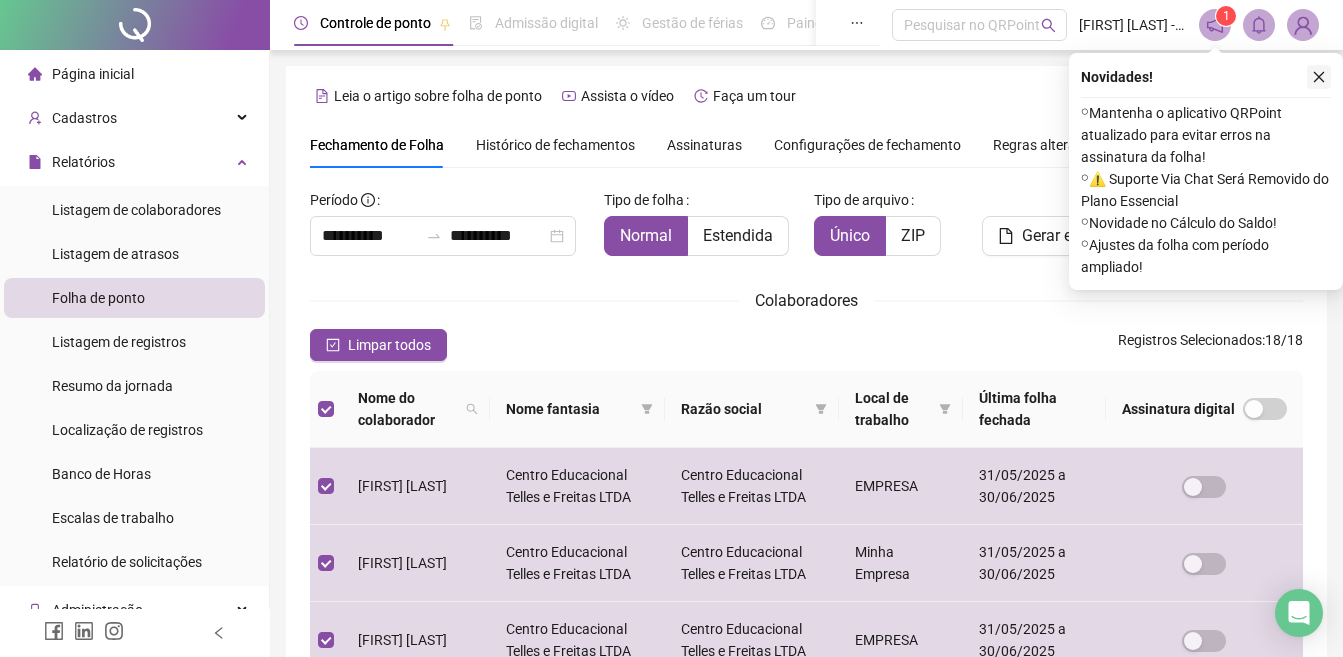 click at bounding box center (1319, 77) 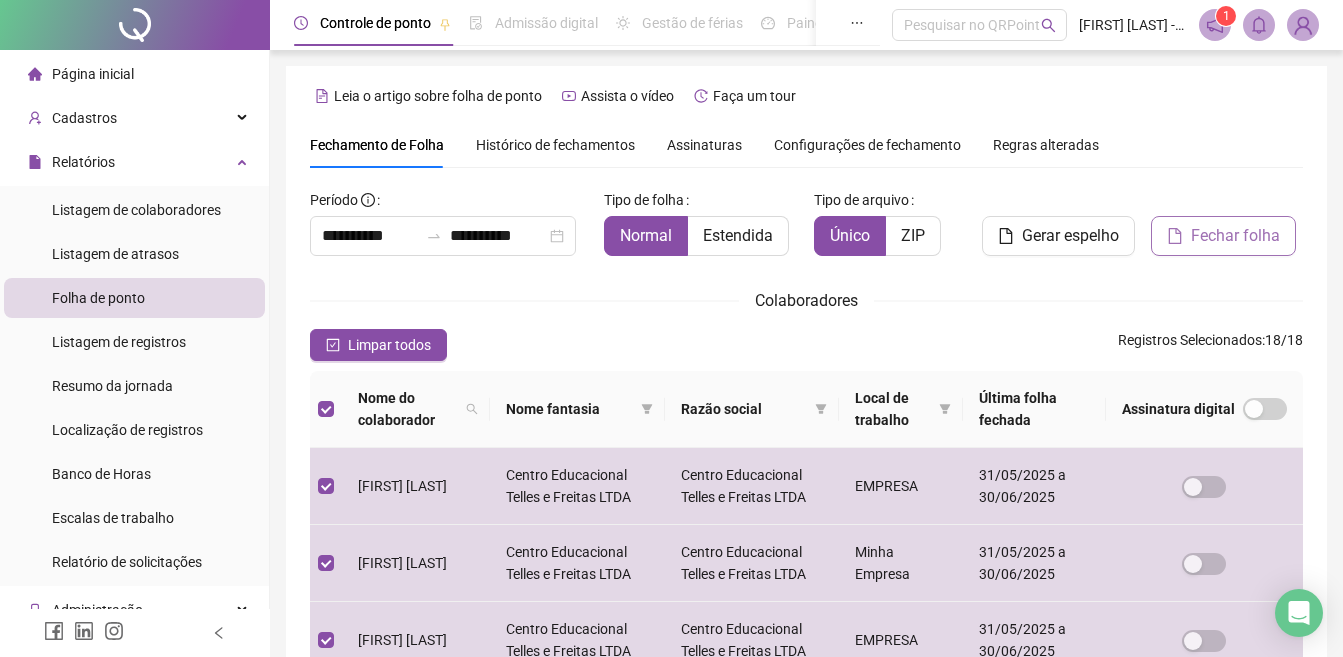 click on "Fechar folha" at bounding box center [1235, 236] 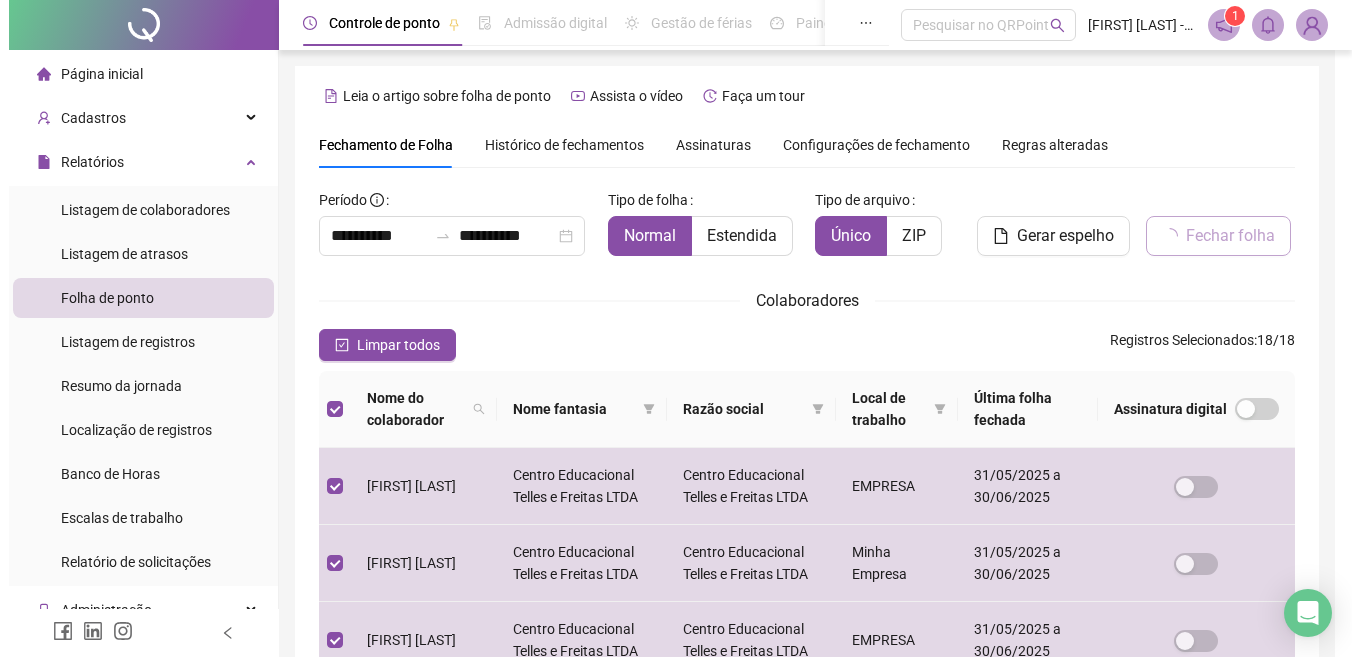 scroll, scrollTop: 81, scrollLeft: 0, axis: vertical 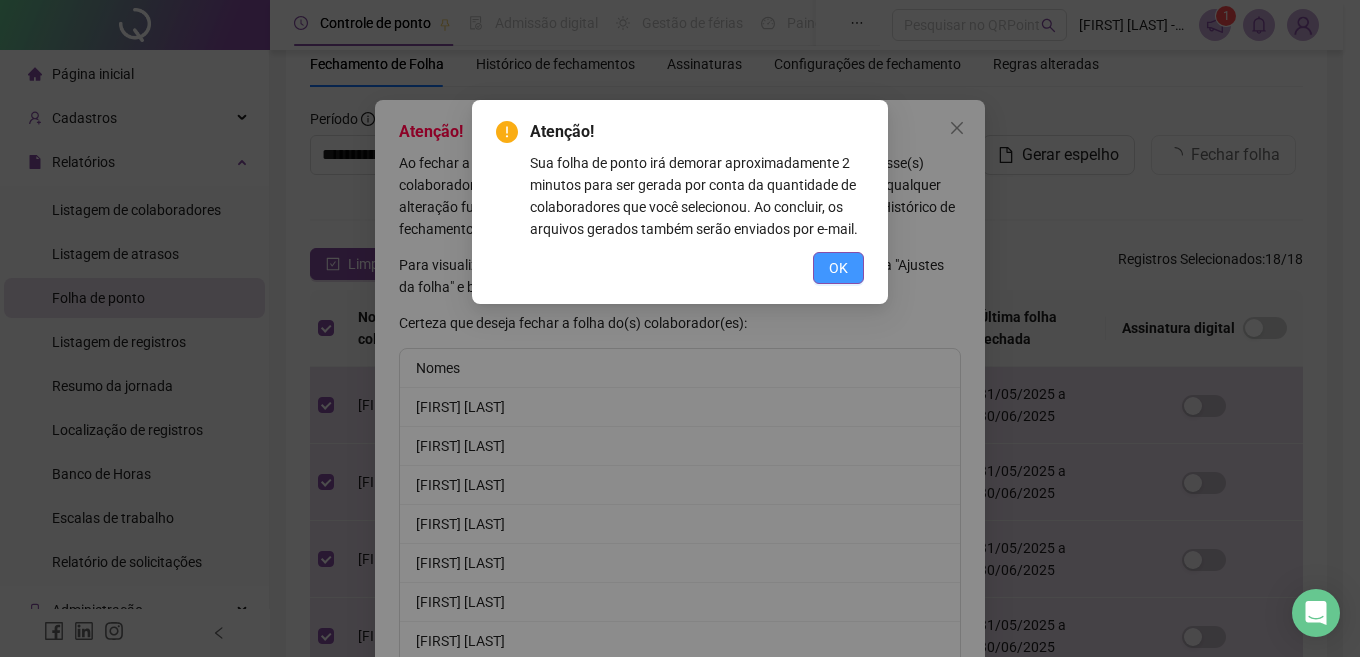 click on "OK" at bounding box center (838, 268) 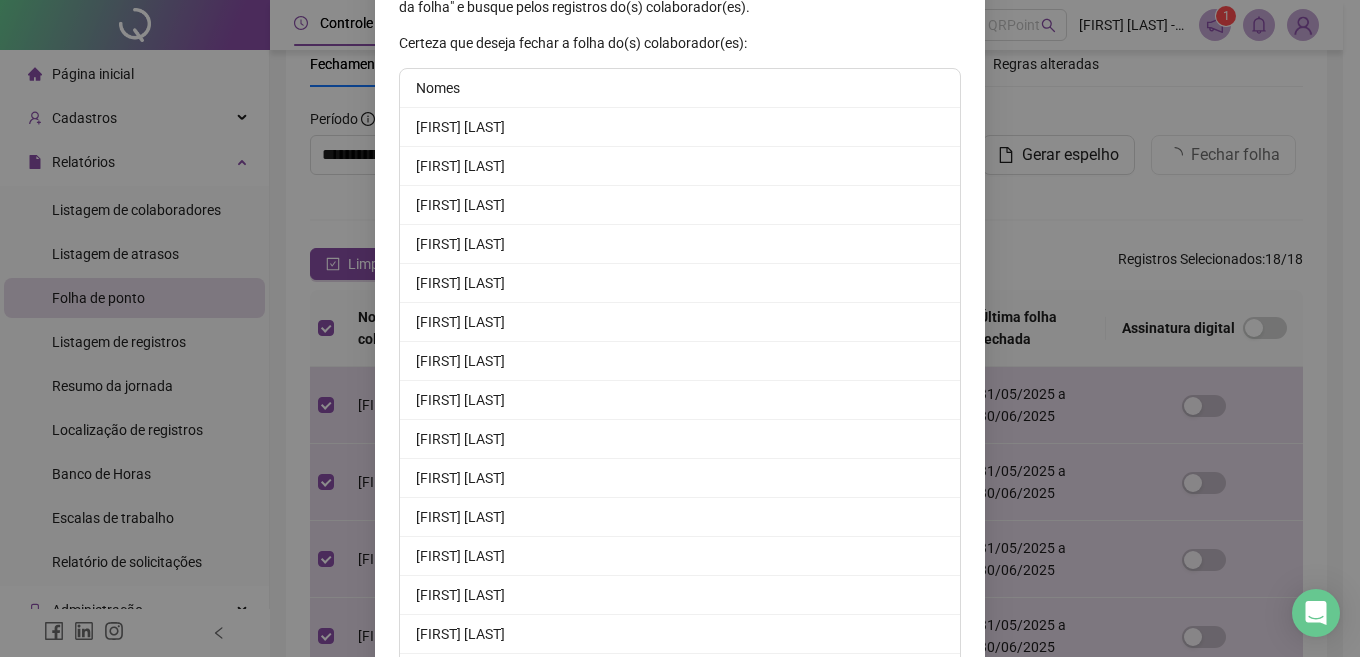 scroll, scrollTop: 521, scrollLeft: 0, axis: vertical 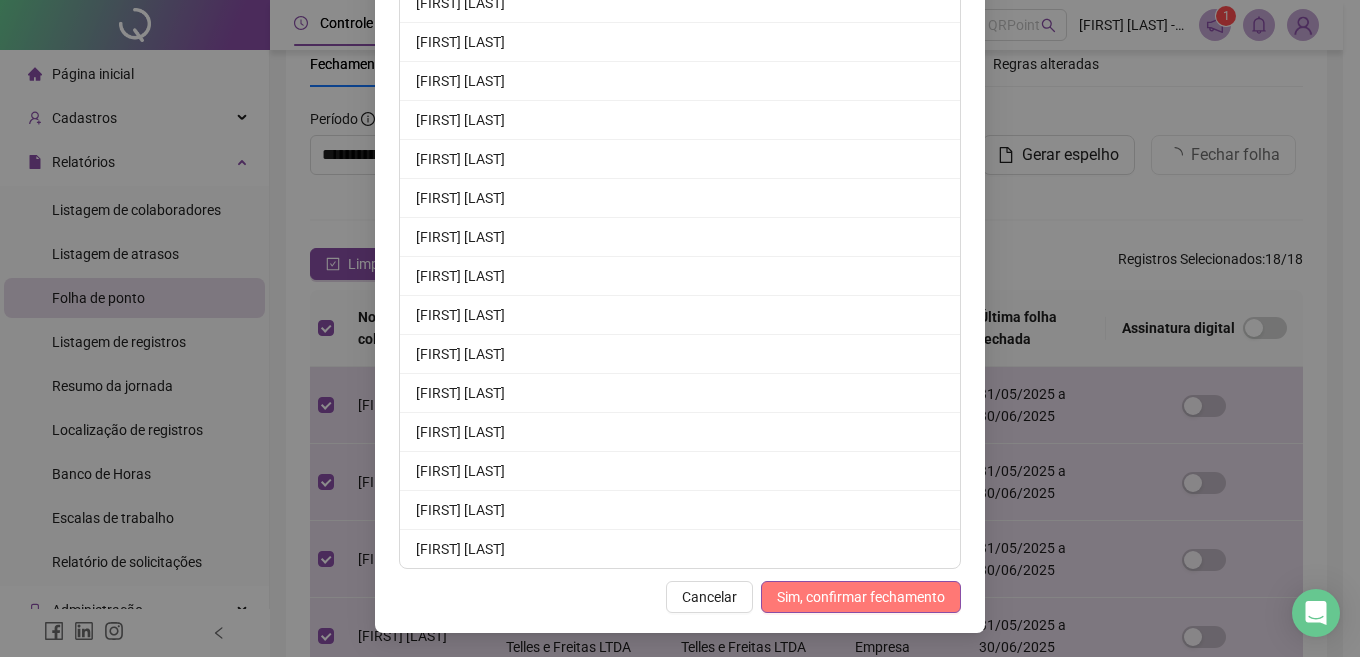 click on "Sim, confirmar fechamento" at bounding box center [861, 597] 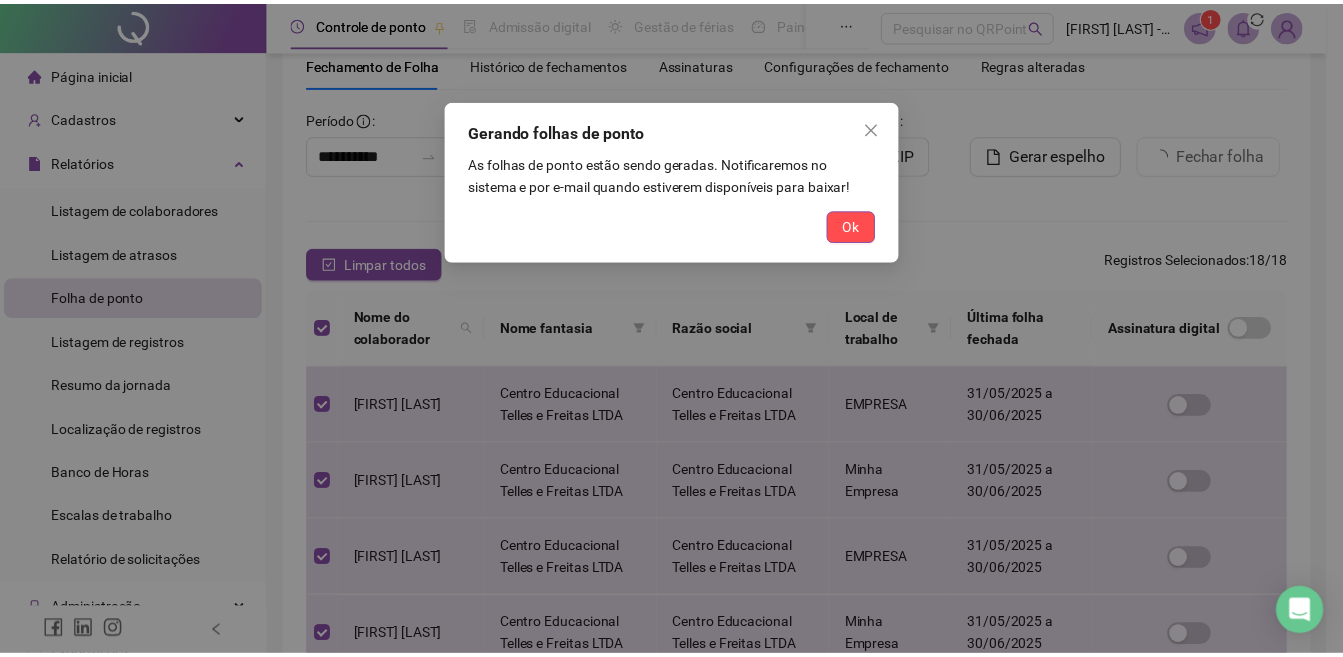 scroll, scrollTop: 0, scrollLeft: 0, axis: both 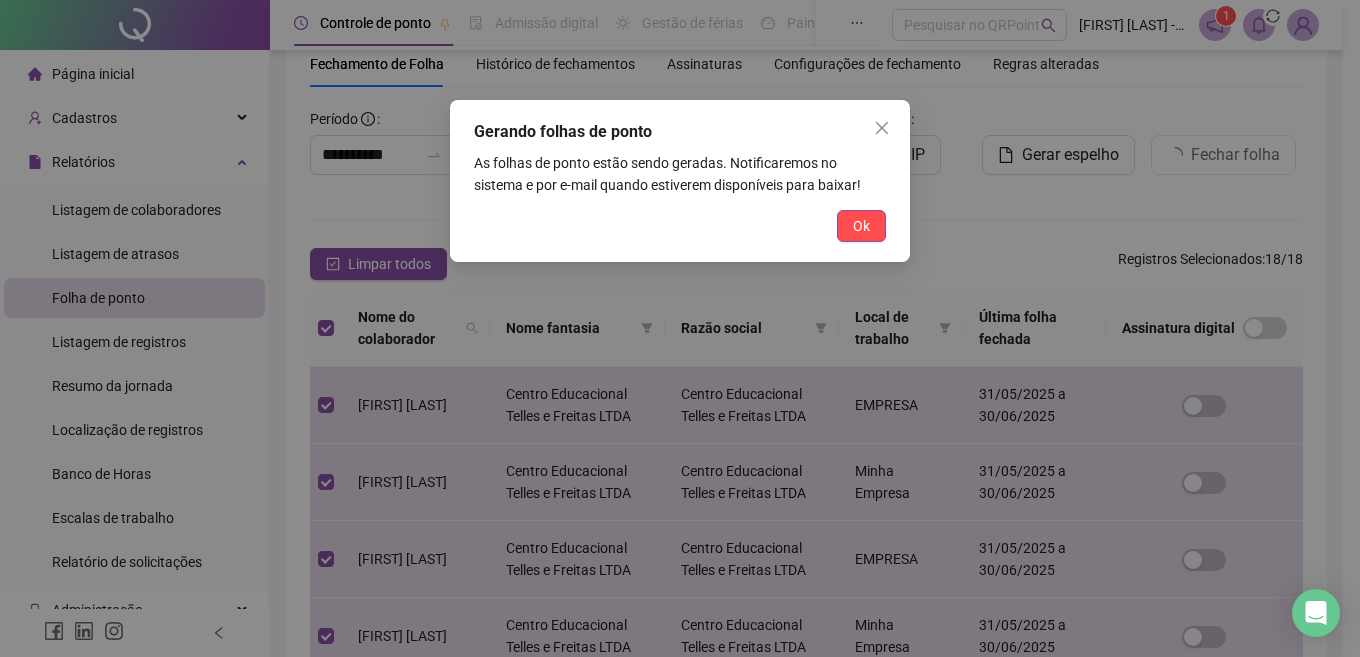 click on "Gerando folhas de ponto As folhas de ponto estão sendo geradas. Notificaremos no
sistema e por e-mail quando estiverem disponíveis para baixar! Ok" at bounding box center (680, 181) 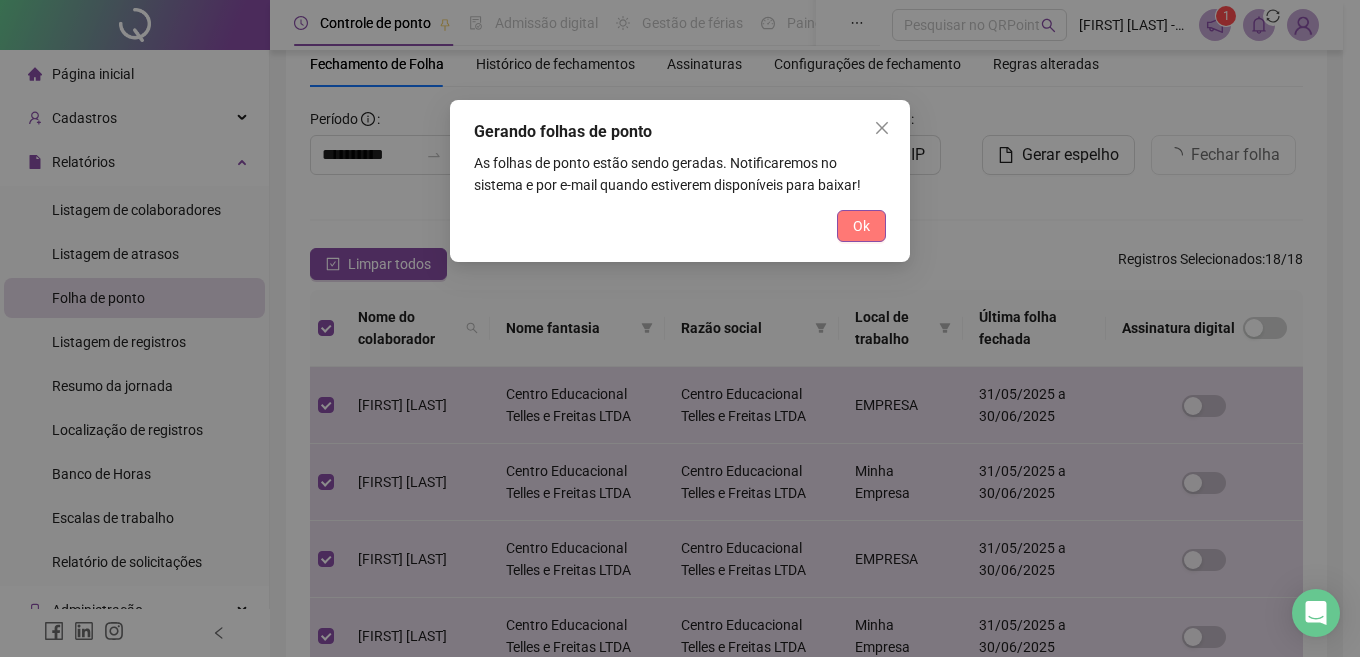 click on "Ok" at bounding box center [861, 226] 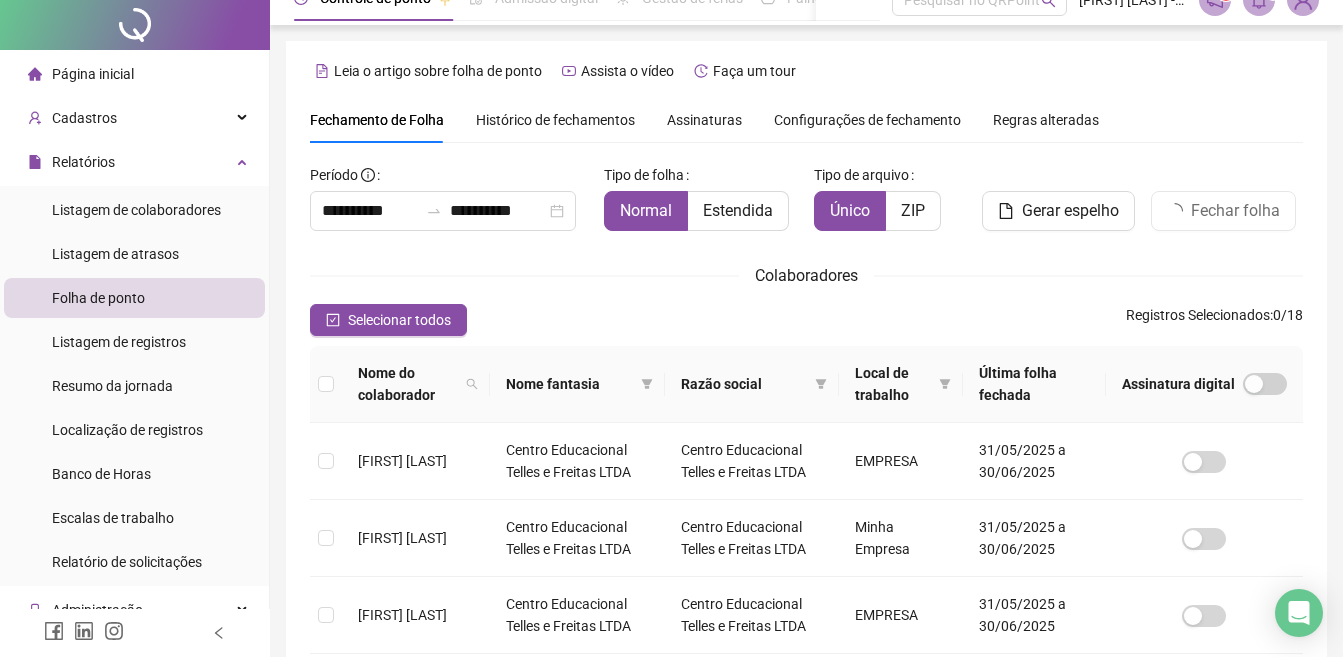 scroll, scrollTop: 0, scrollLeft: 0, axis: both 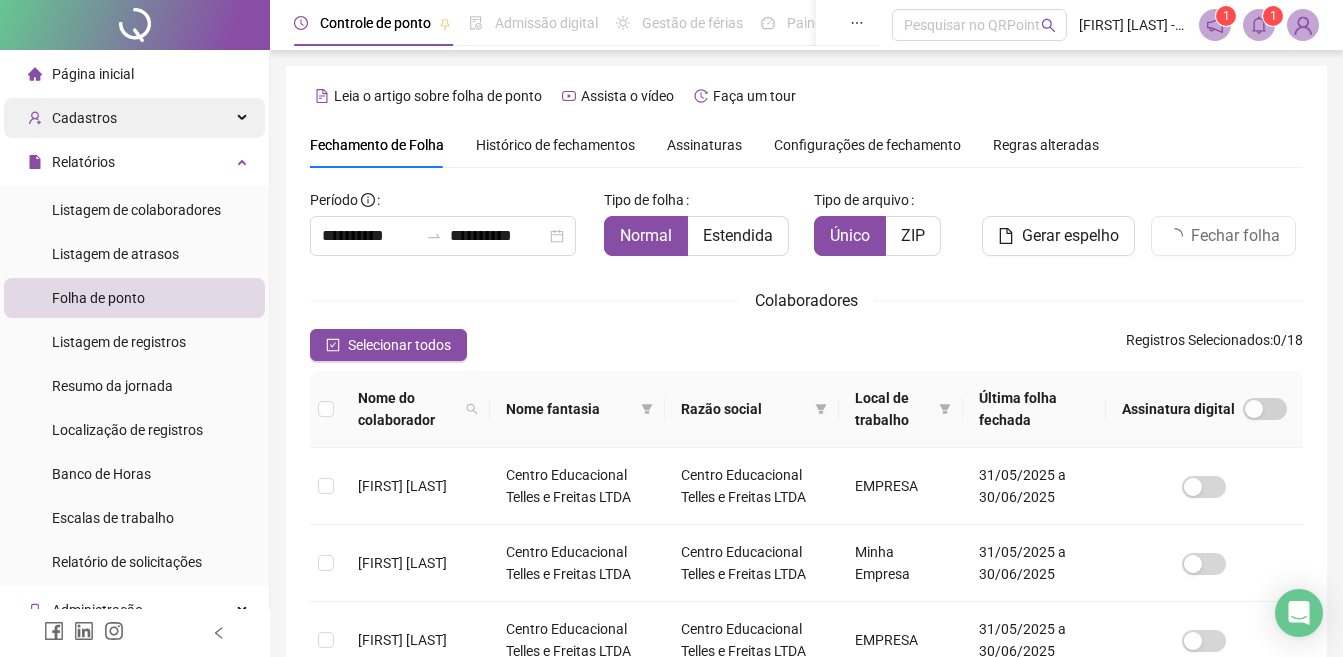 click on "Cadastros" at bounding box center (84, 118) 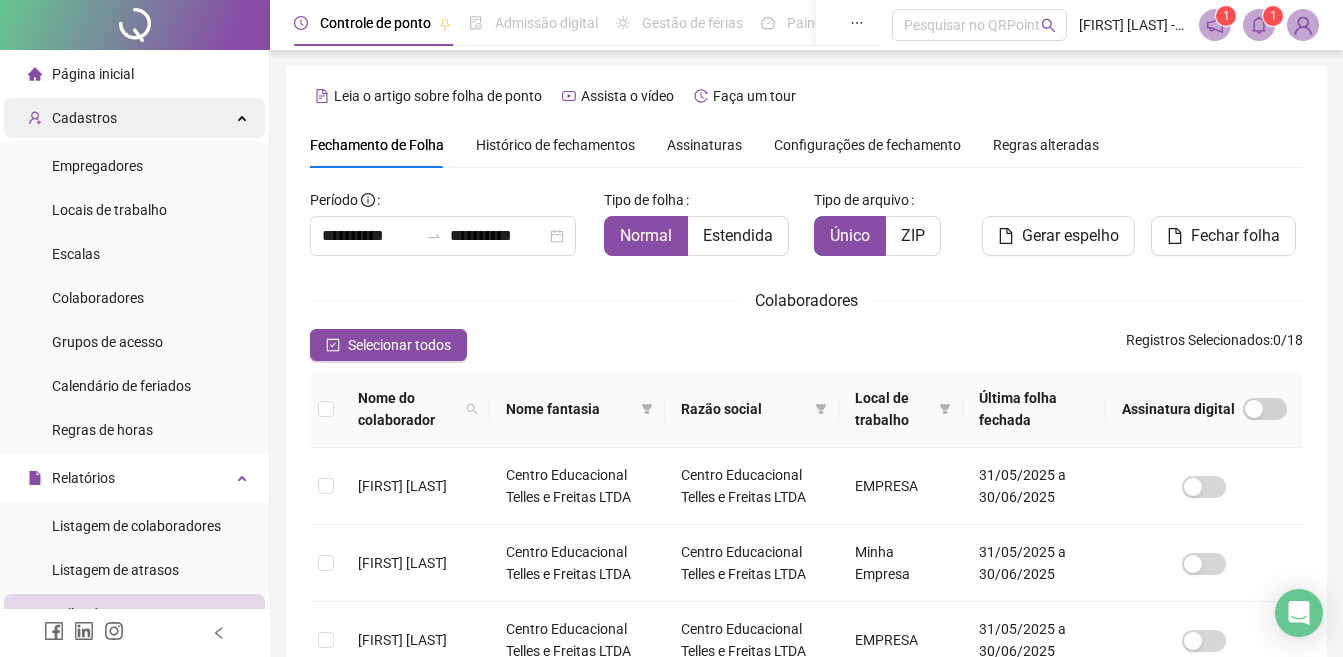 scroll, scrollTop: 81, scrollLeft: 0, axis: vertical 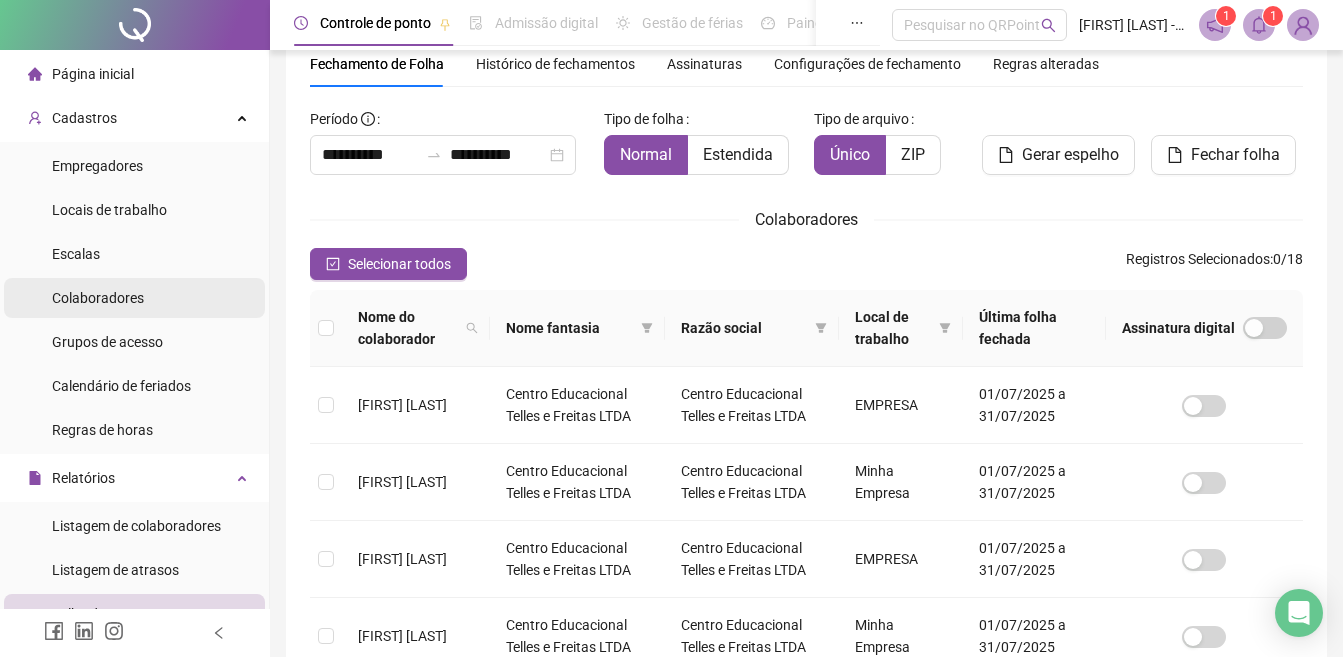 click on "Colaboradores" at bounding box center (98, 298) 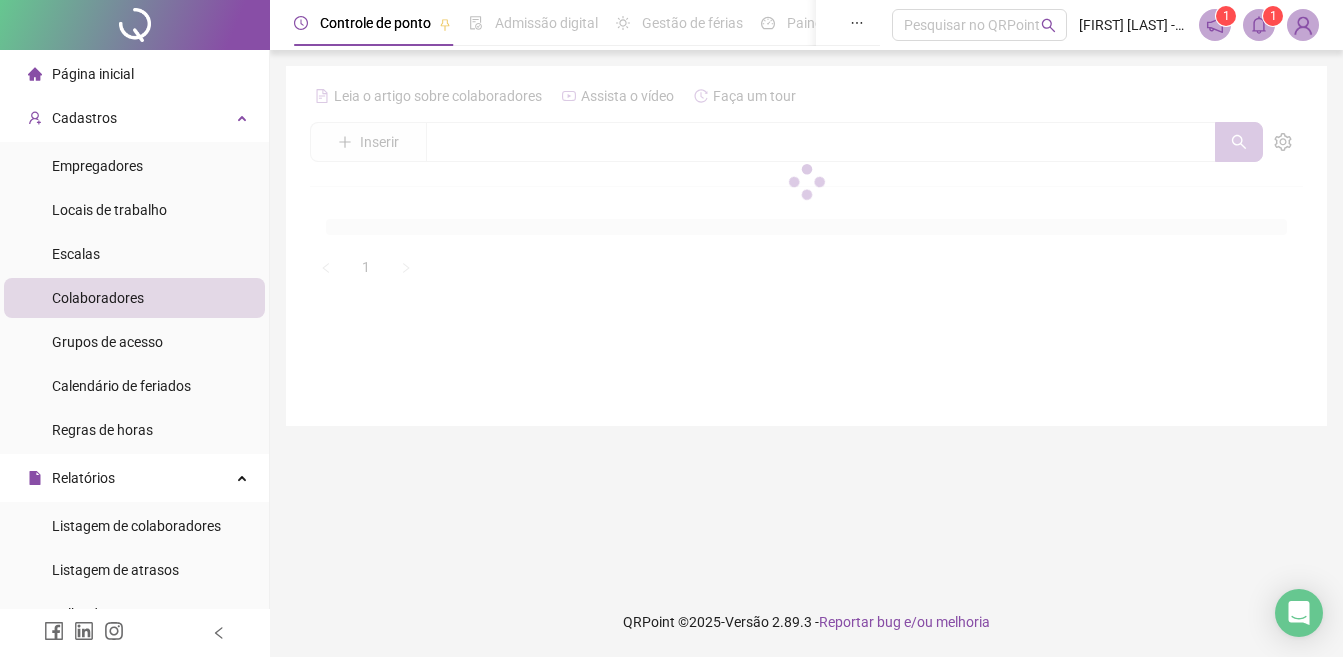 scroll, scrollTop: 0, scrollLeft: 0, axis: both 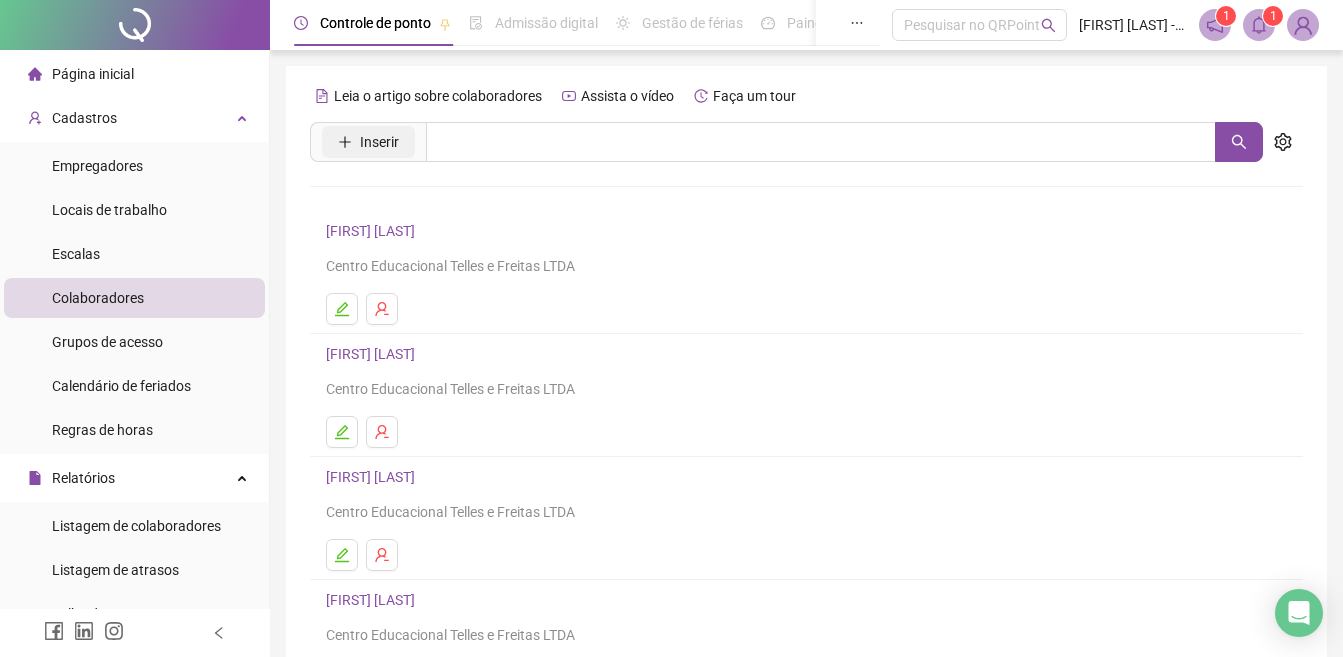 click on "Inserir" at bounding box center [379, 142] 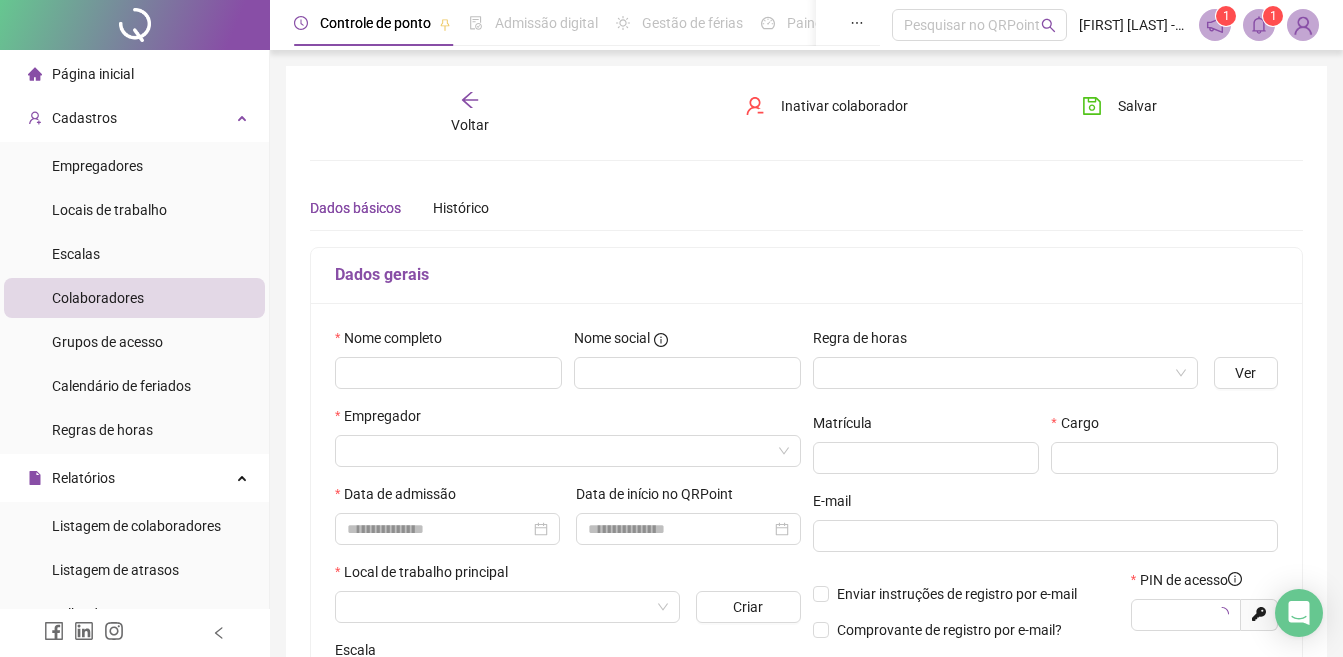 type on "*****" 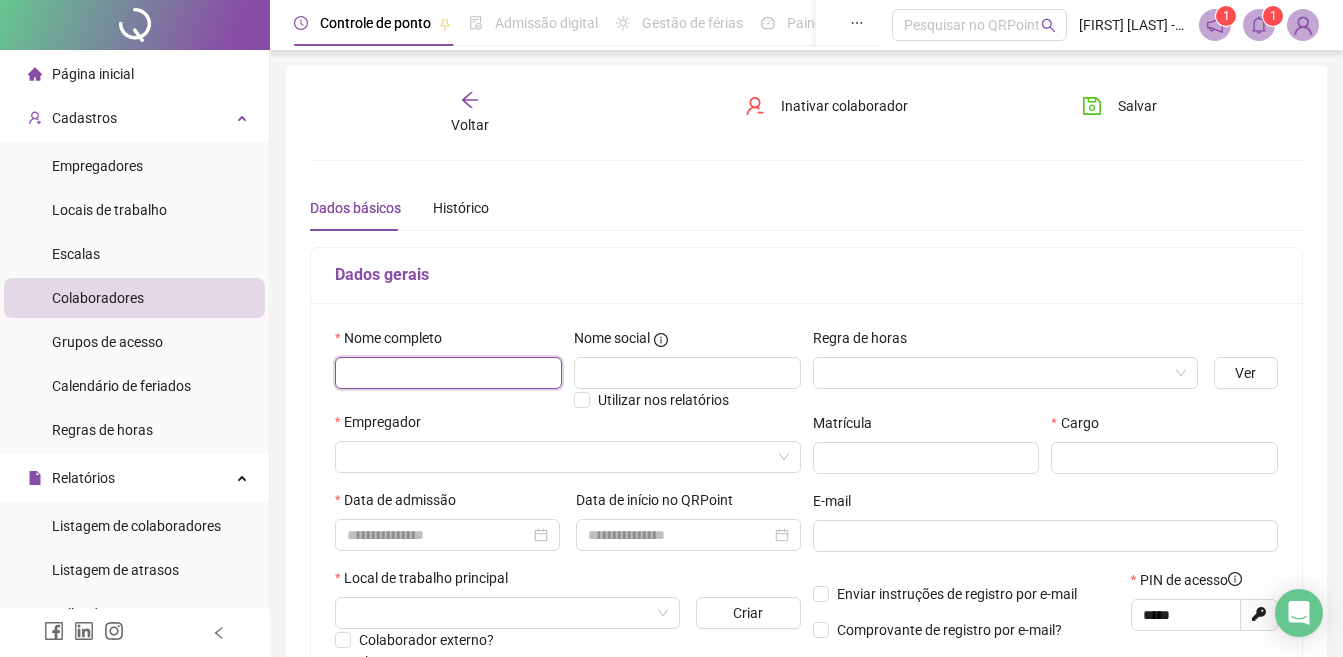 click at bounding box center (448, 373) 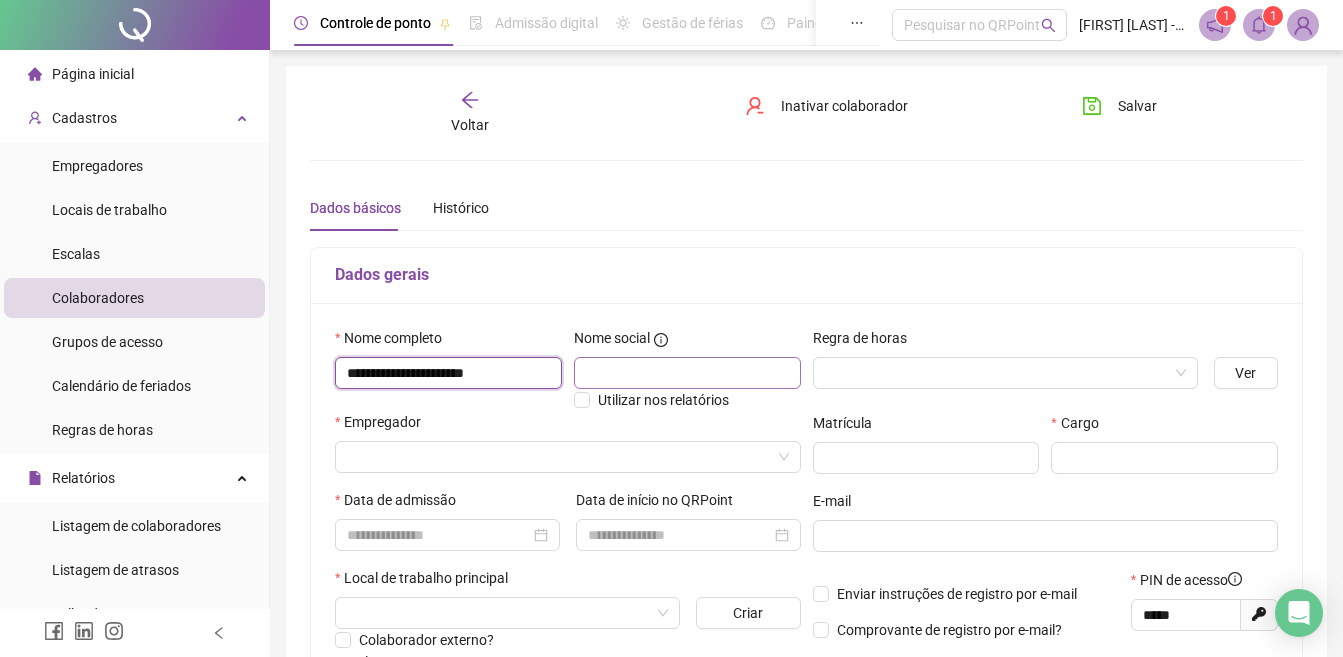 type on "**********" 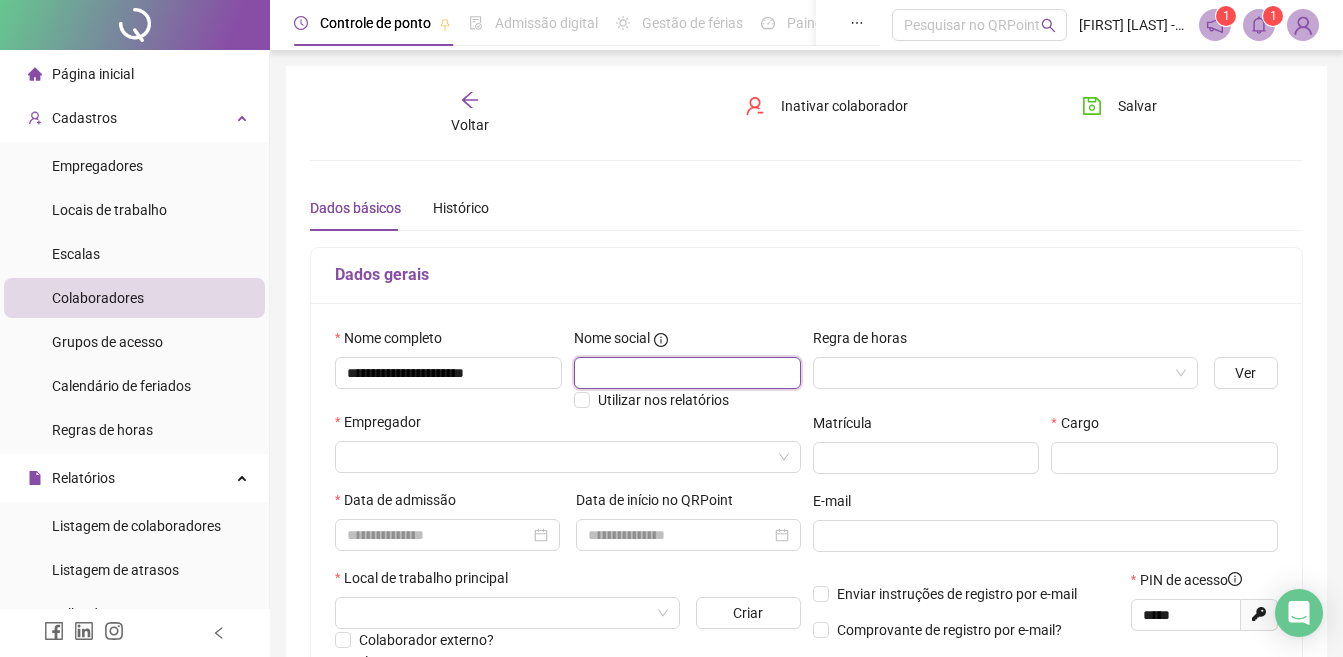 click at bounding box center (687, 373) 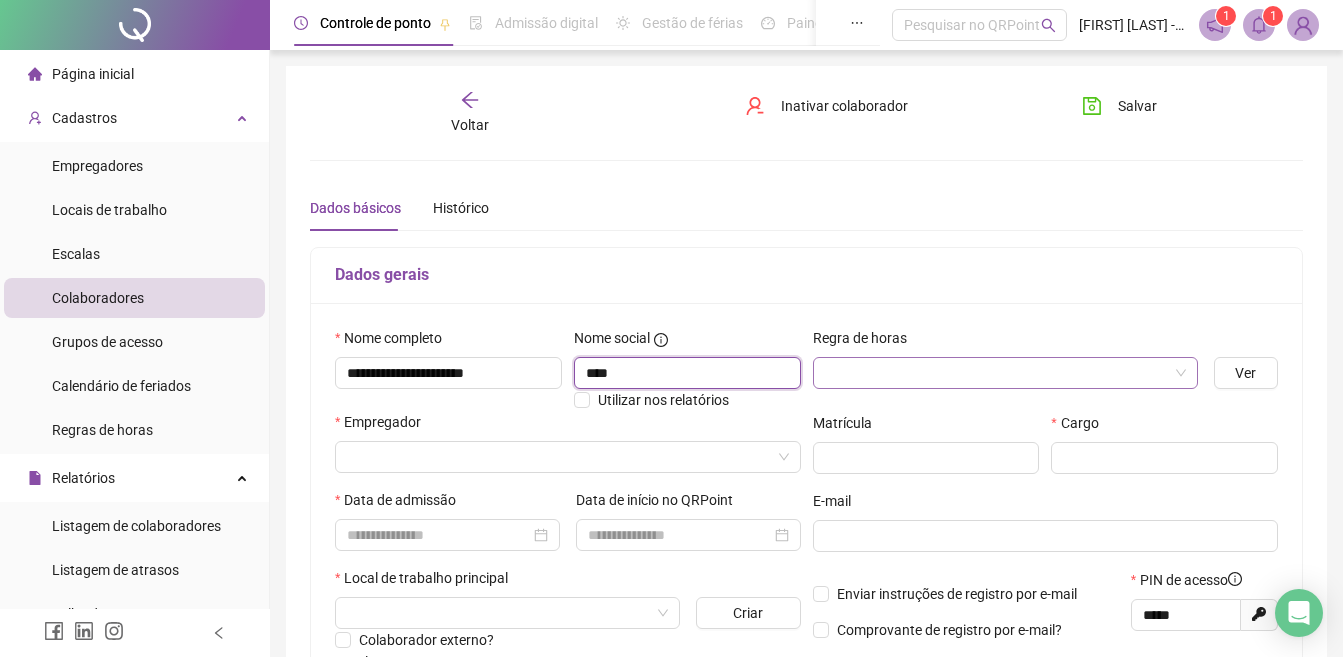type on "****" 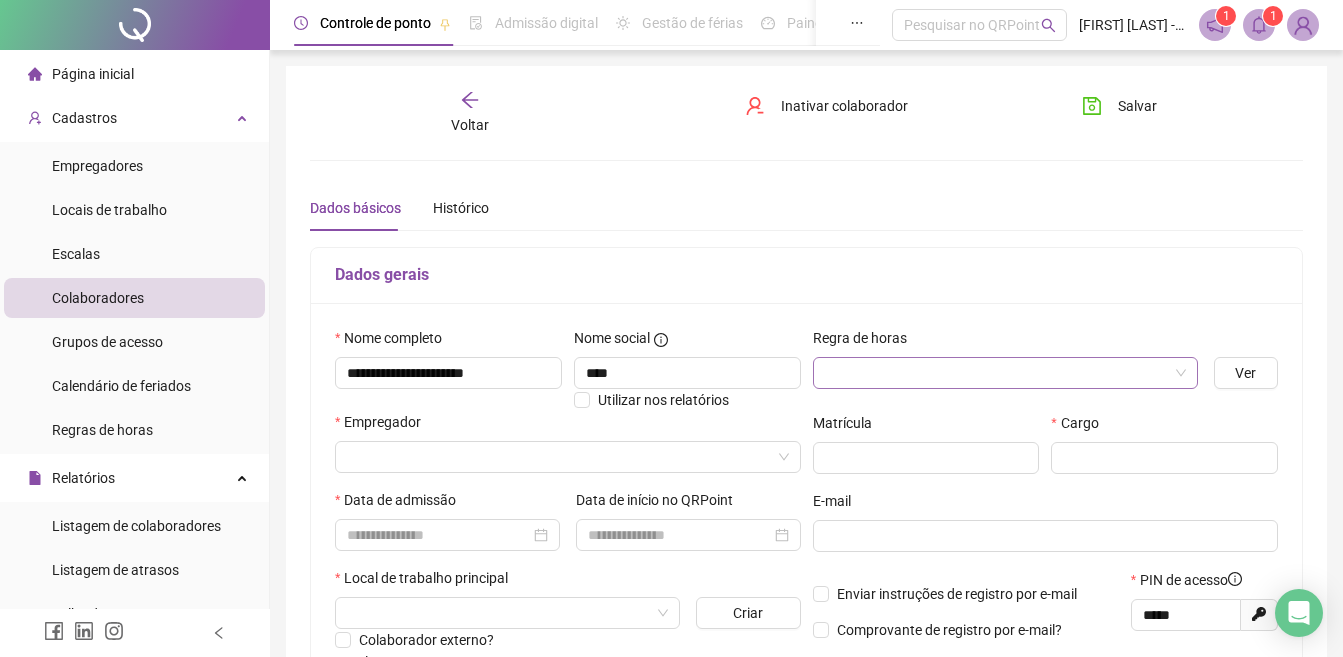 click at bounding box center (996, 373) 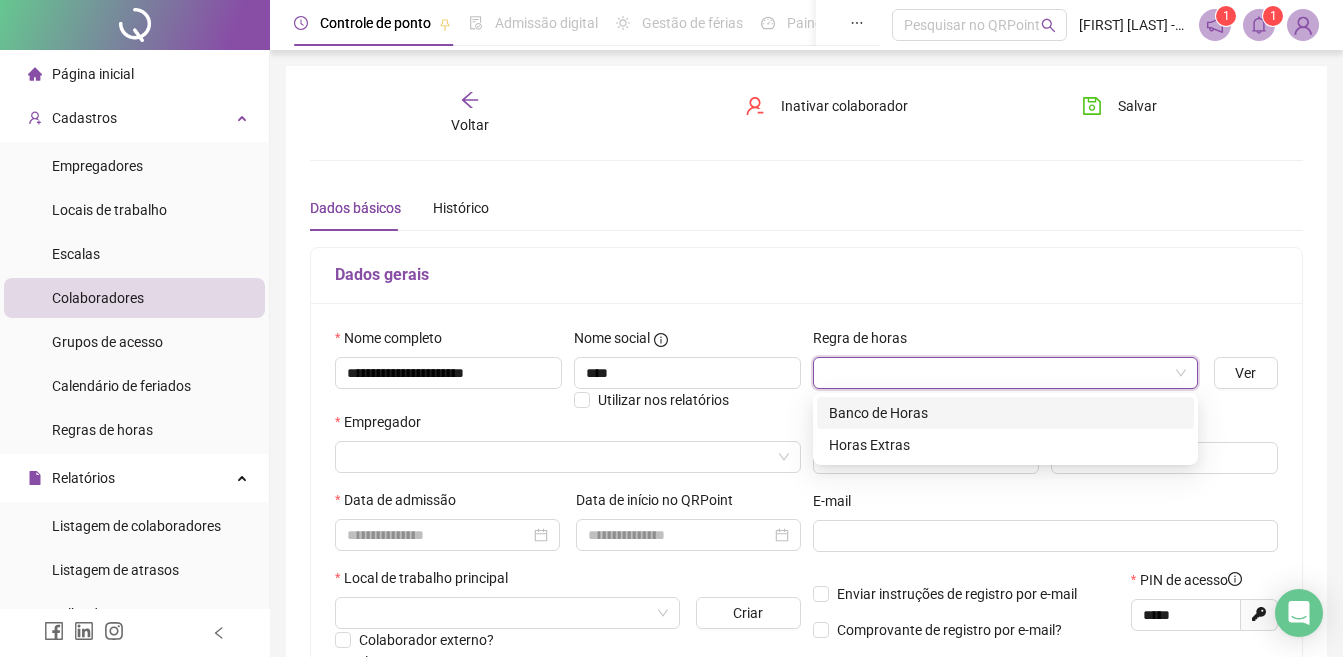click at bounding box center (1005, 373) 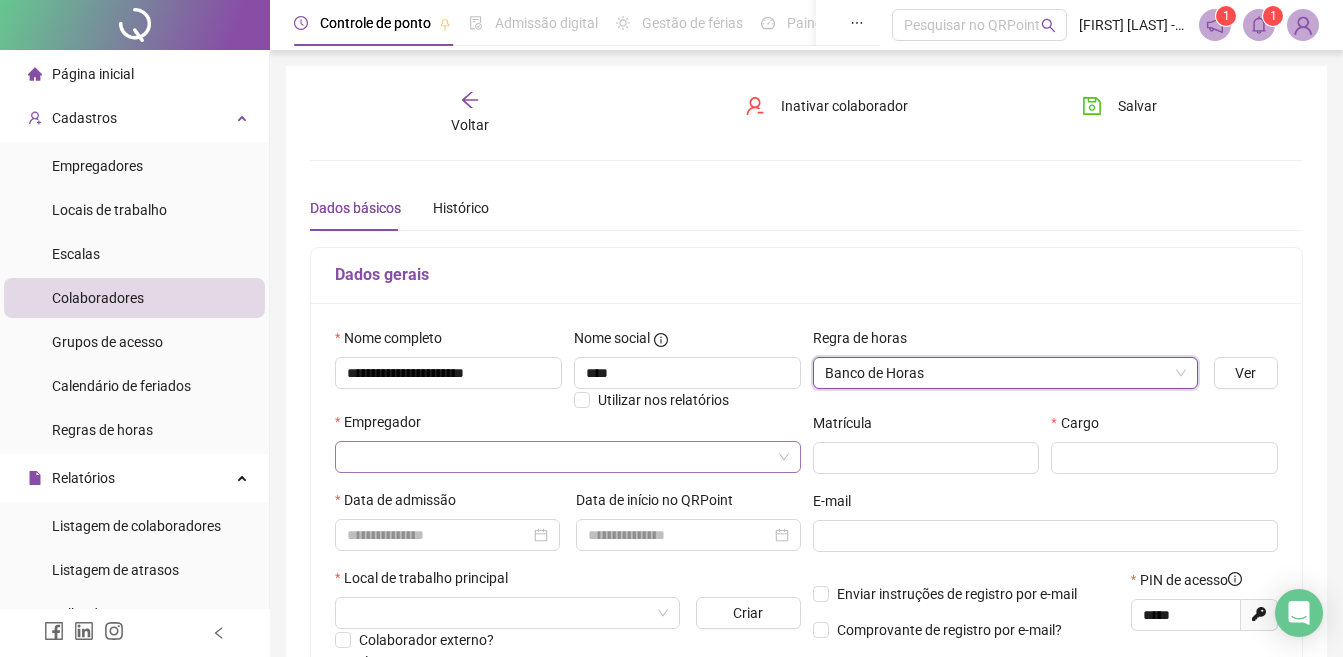 click at bounding box center (559, 457) 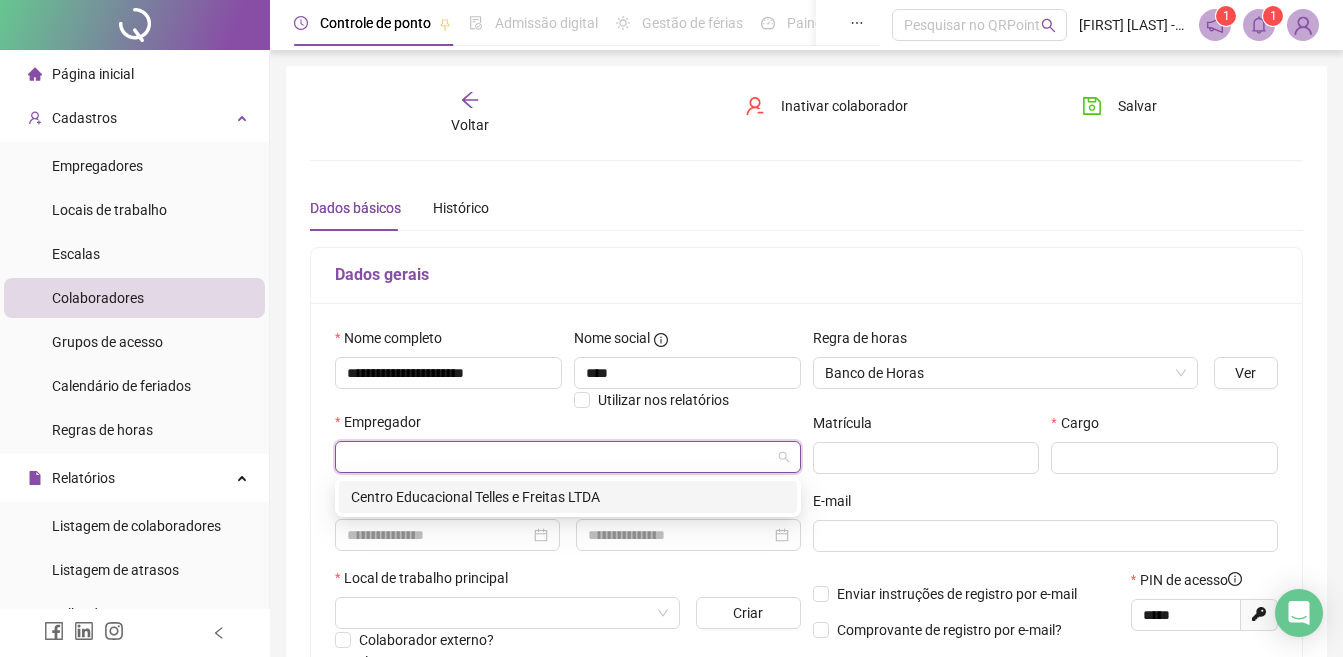 click on "Centro Educacional Telles e Freitas LTDA" at bounding box center [568, 497] 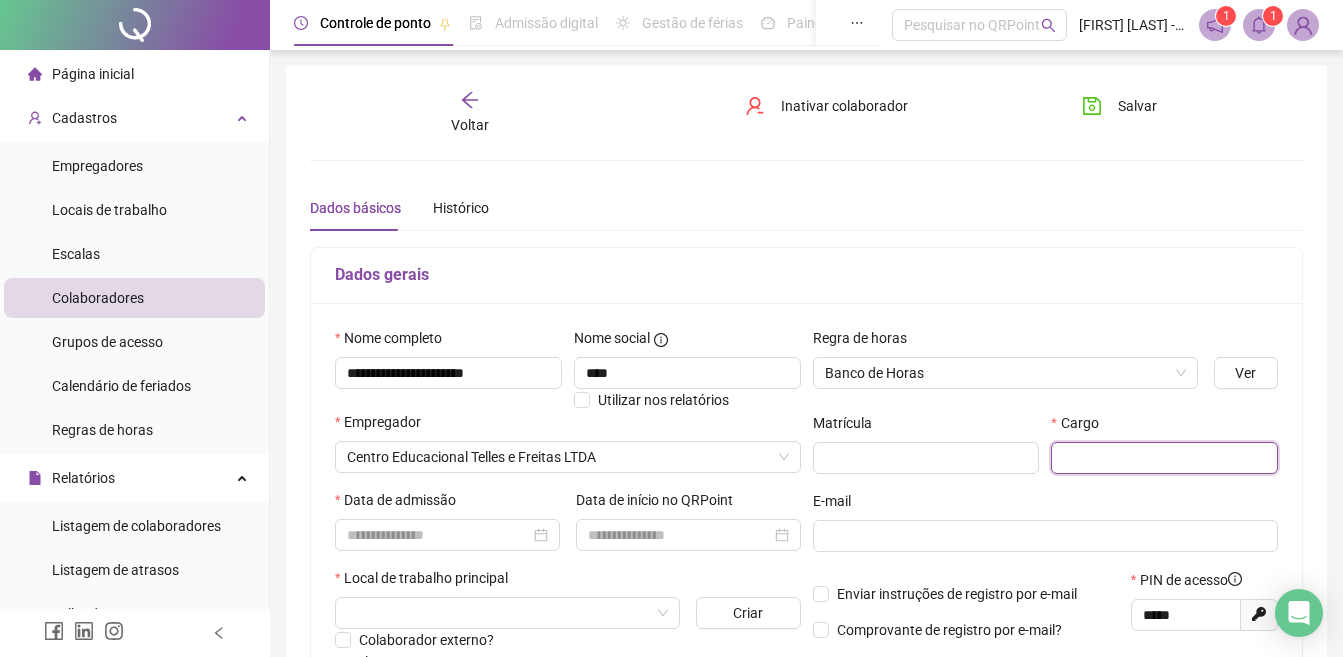 click at bounding box center [1164, 458] 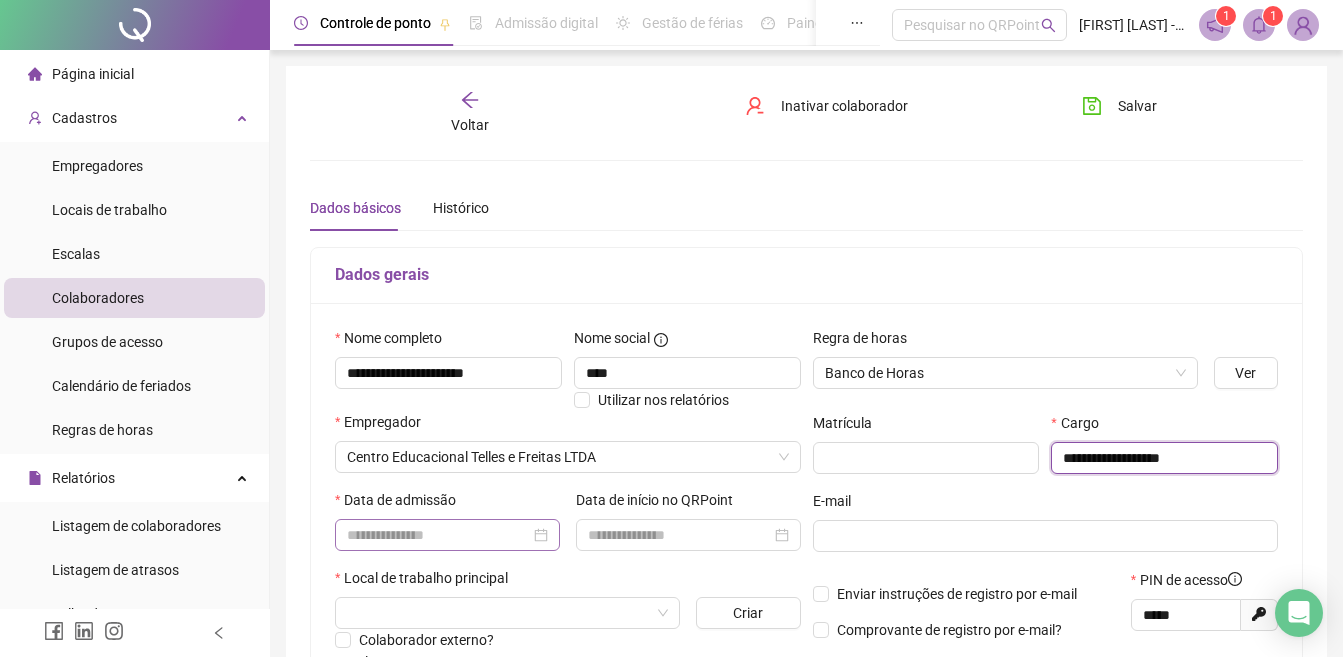 click at bounding box center [447, 535] 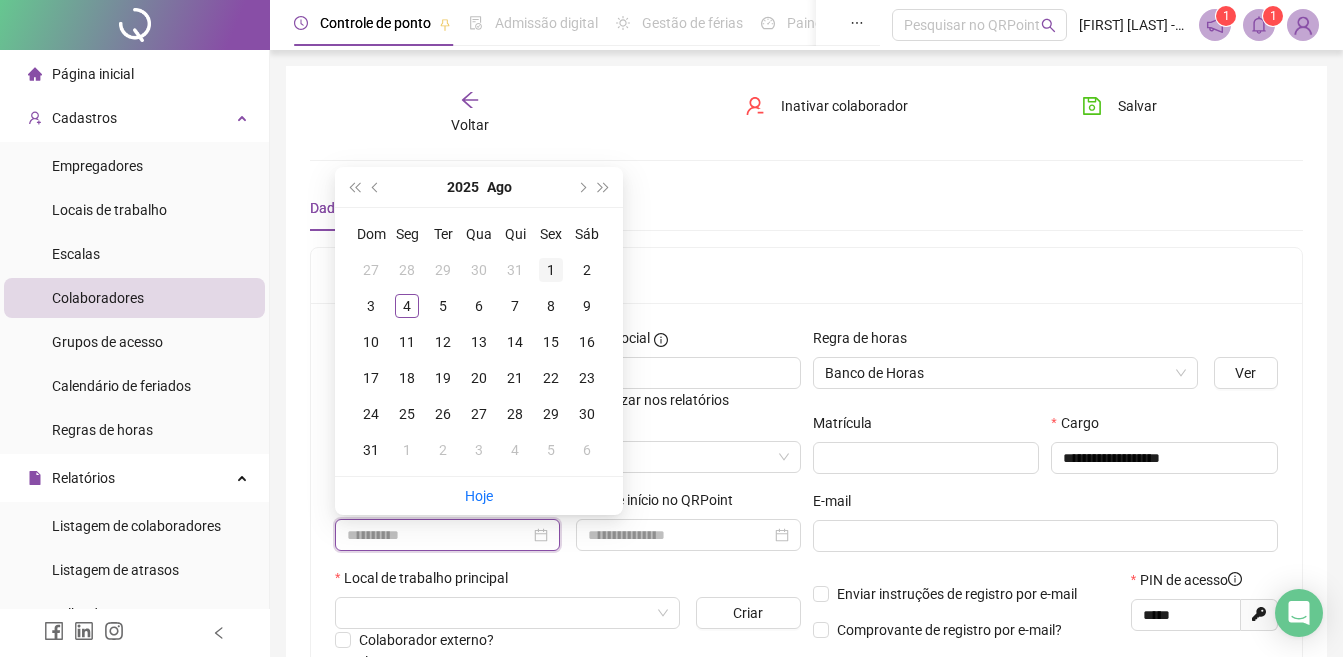 type on "**********" 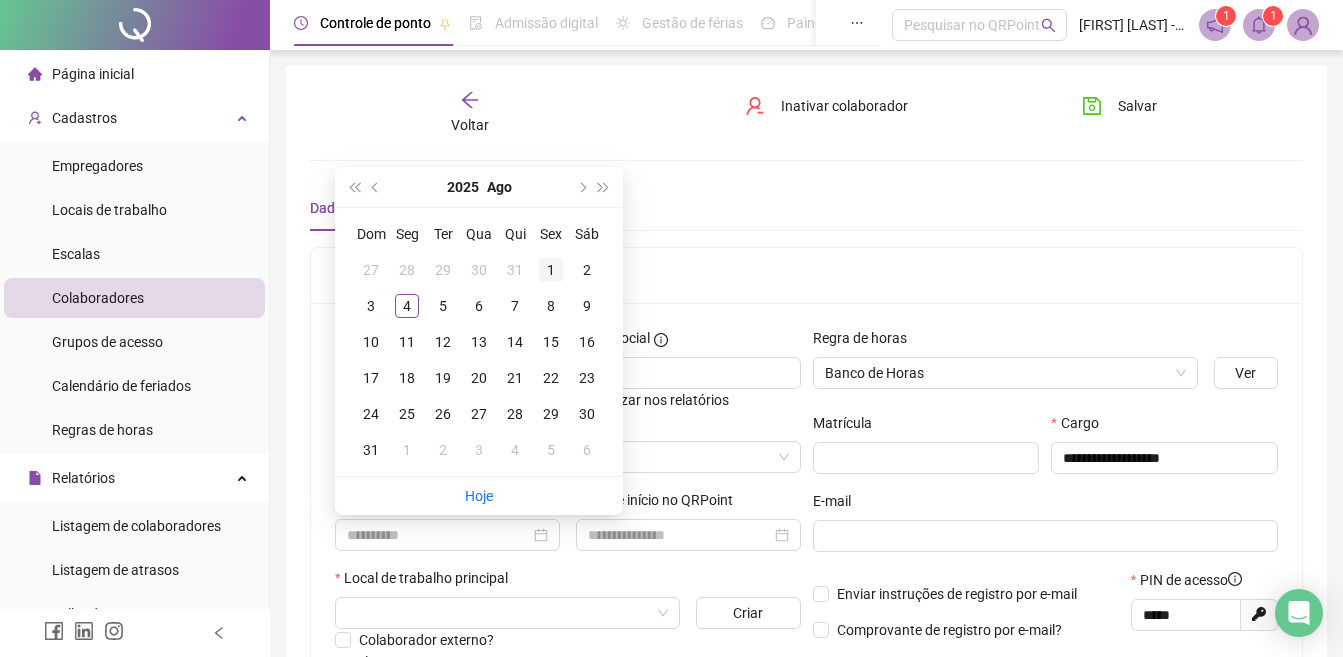 click on "1" at bounding box center (551, 270) 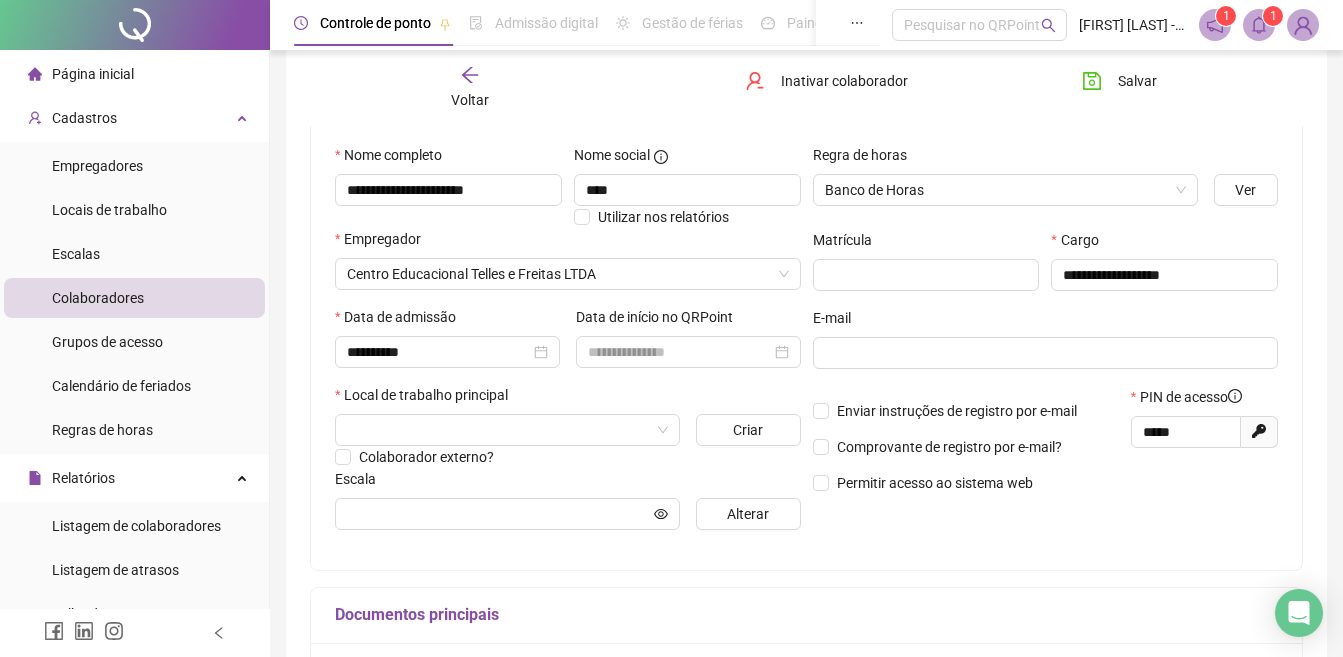 scroll, scrollTop: 200, scrollLeft: 0, axis: vertical 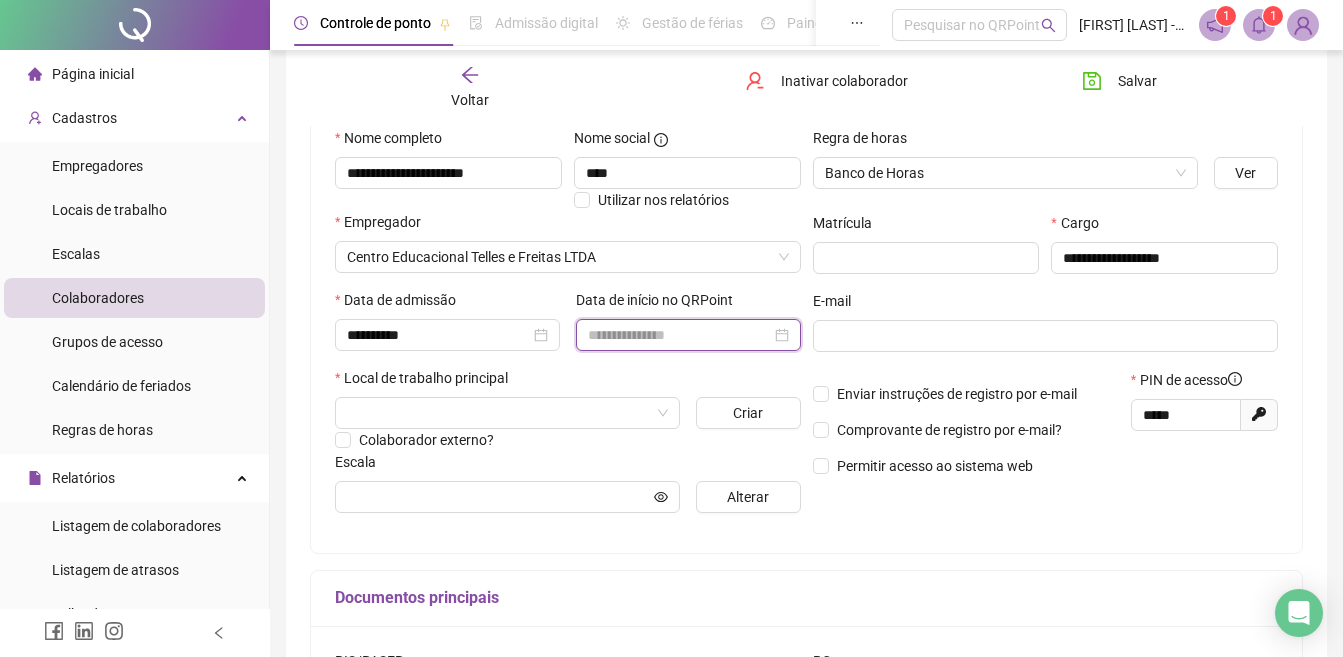 click at bounding box center [679, 335] 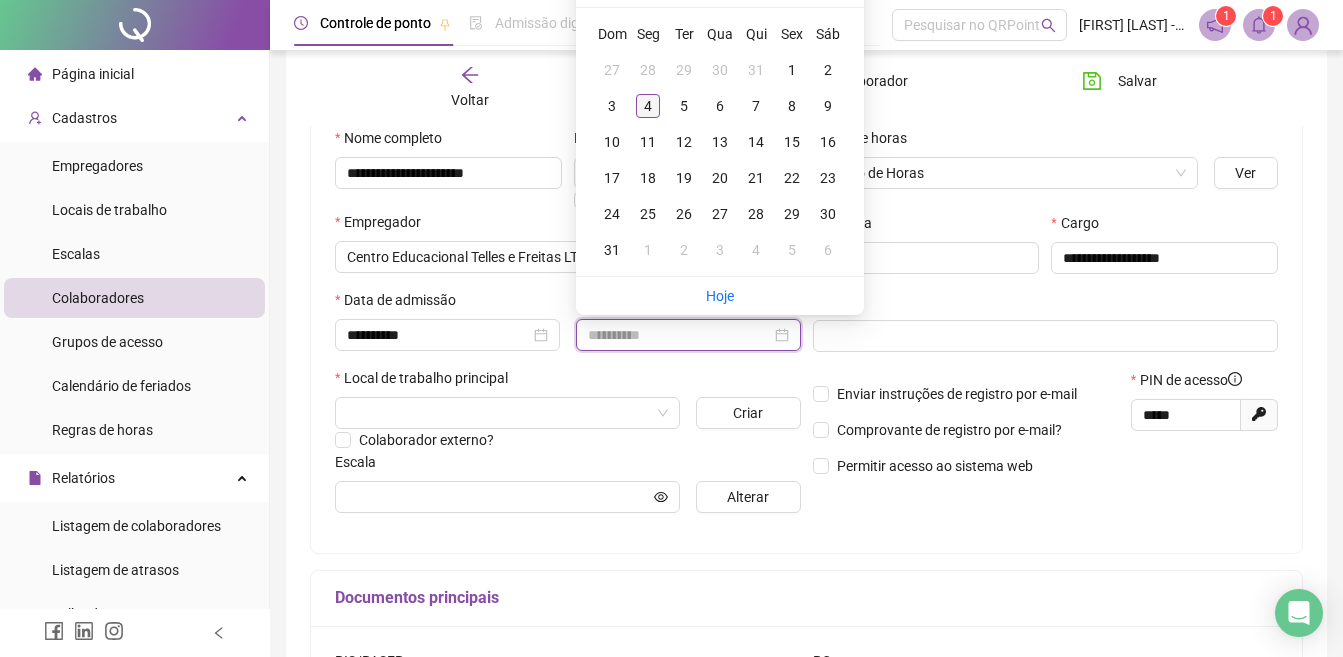 type on "**********" 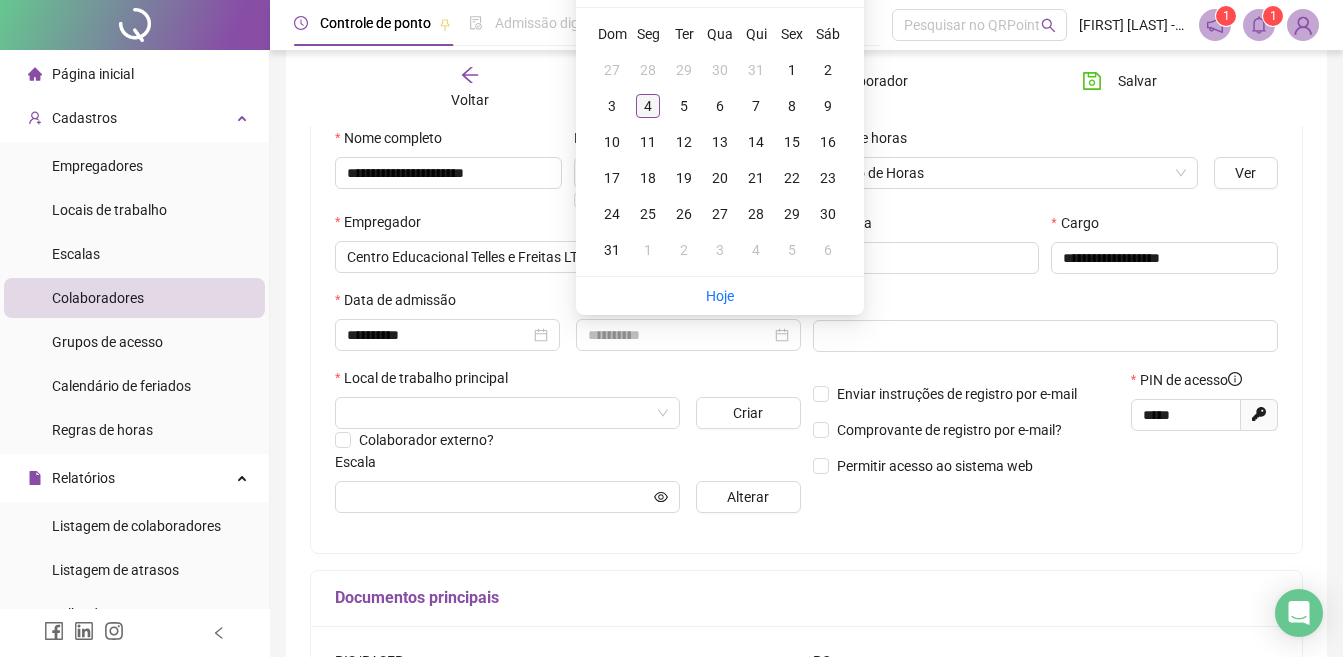 click on "4" at bounding box center [648, 106] 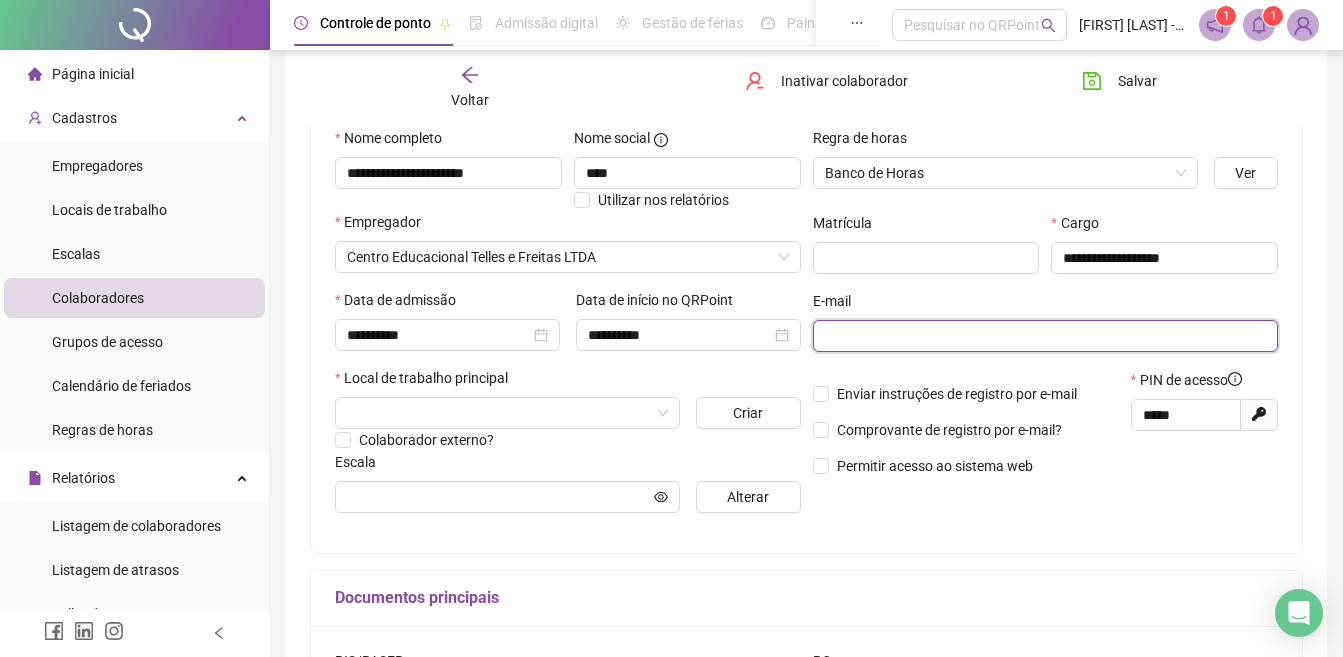 click at bounding box center (1044, 336) 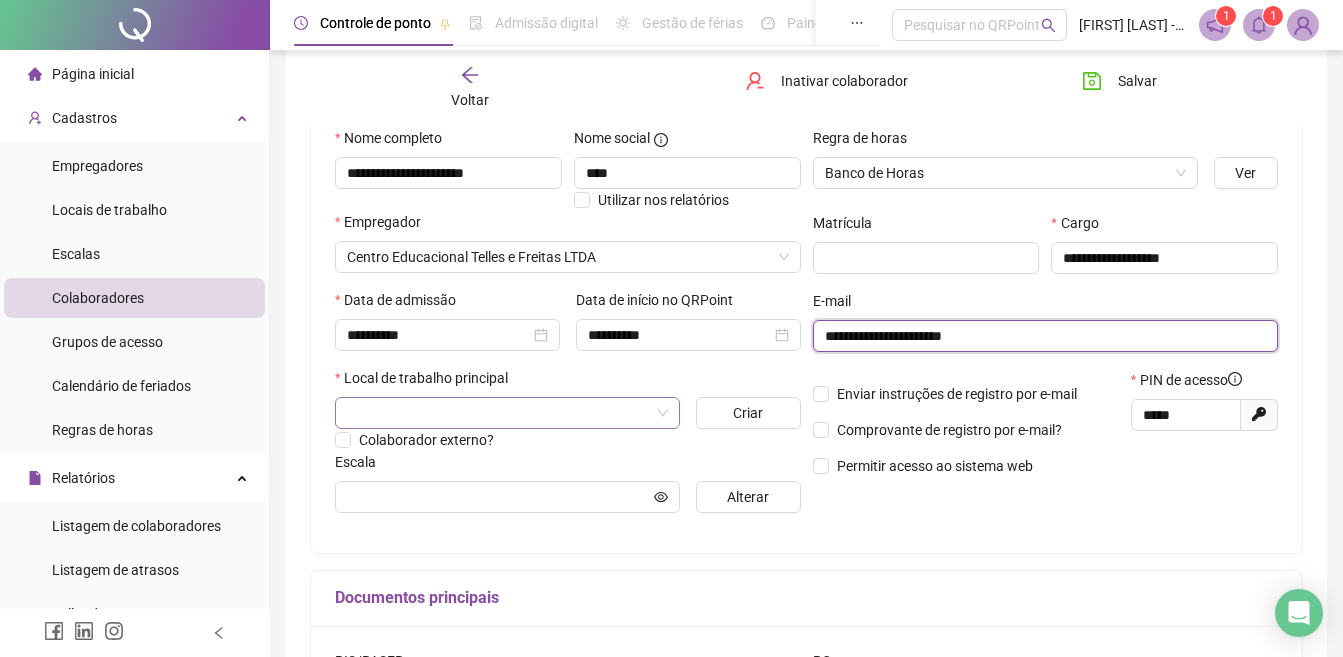 type on "**********" 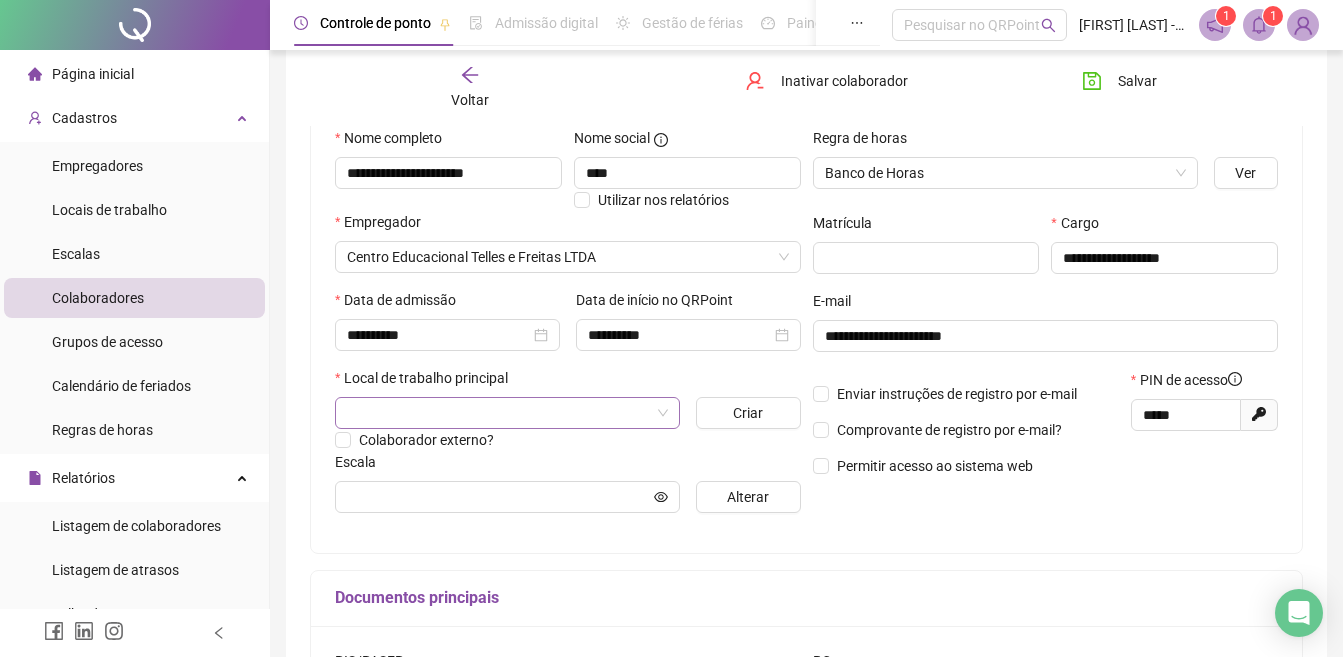 click at bounding box center [498, 413] 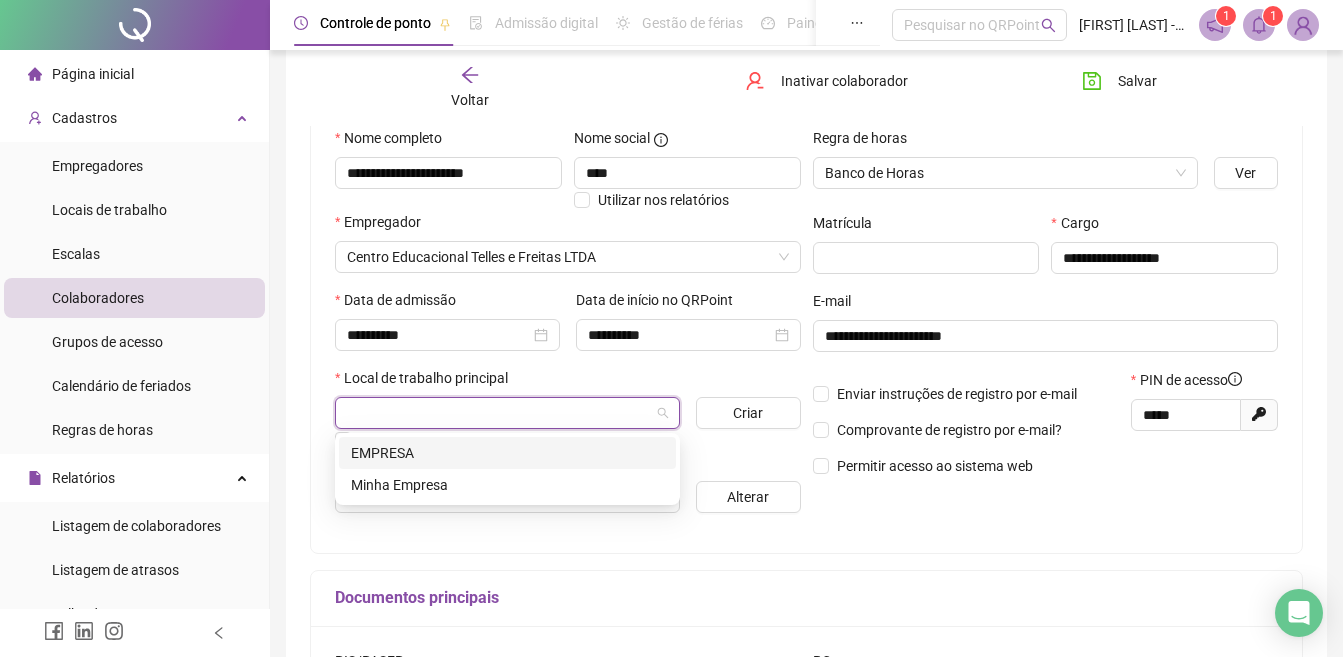 click on "EMPRESA" at bounding box center (507, 453) 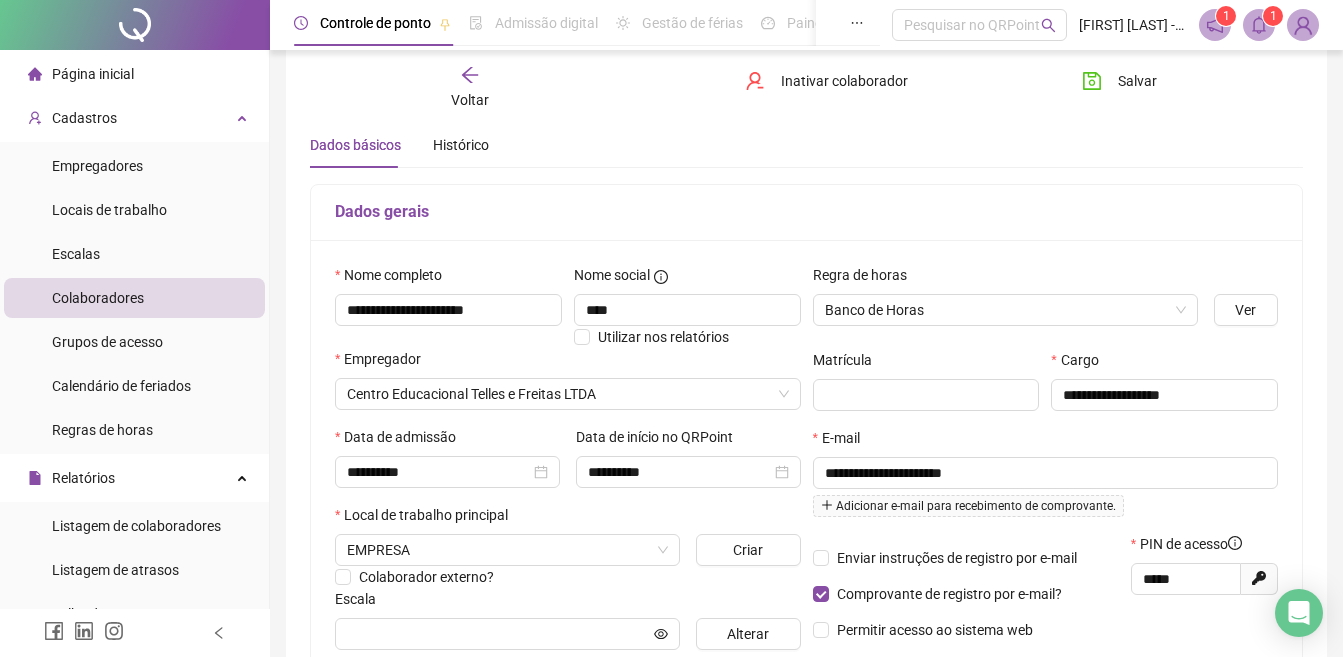 scroll, scrollTop: 0, scrollLeft: 0, axis: both 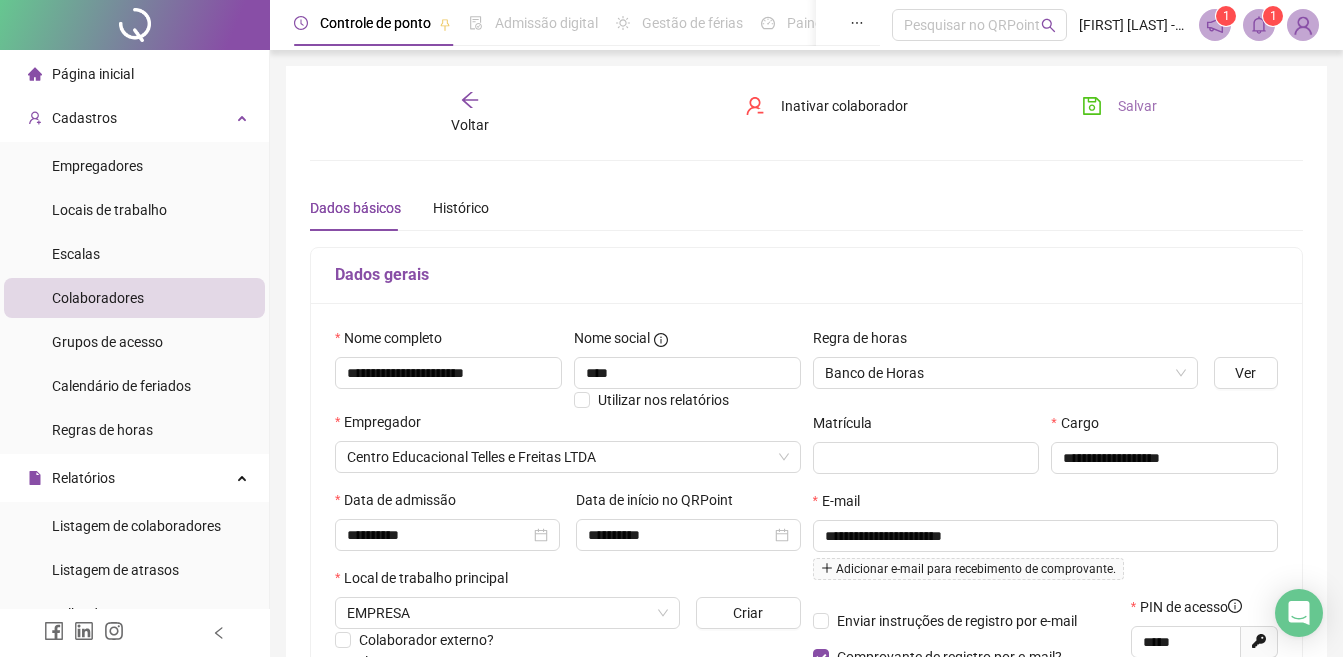 click on "Salvar" at bounding box center (1137, 106) 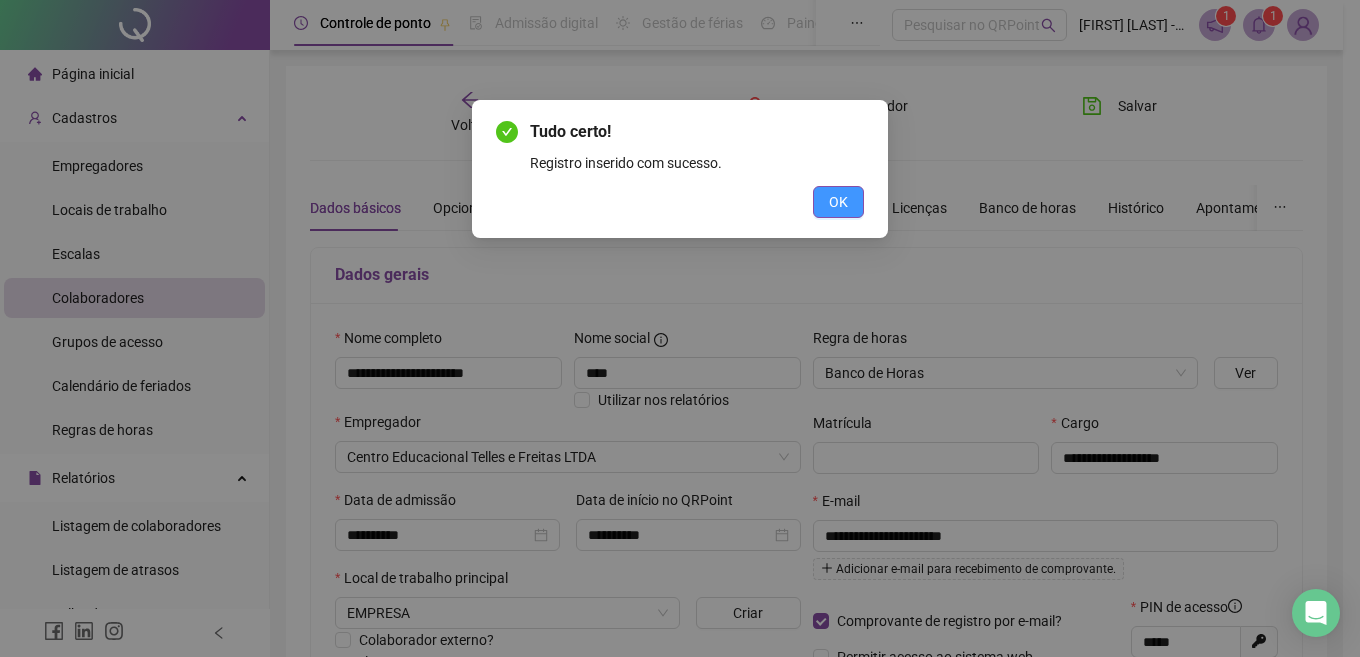 click on "OK" at bounding box center [838, 202] 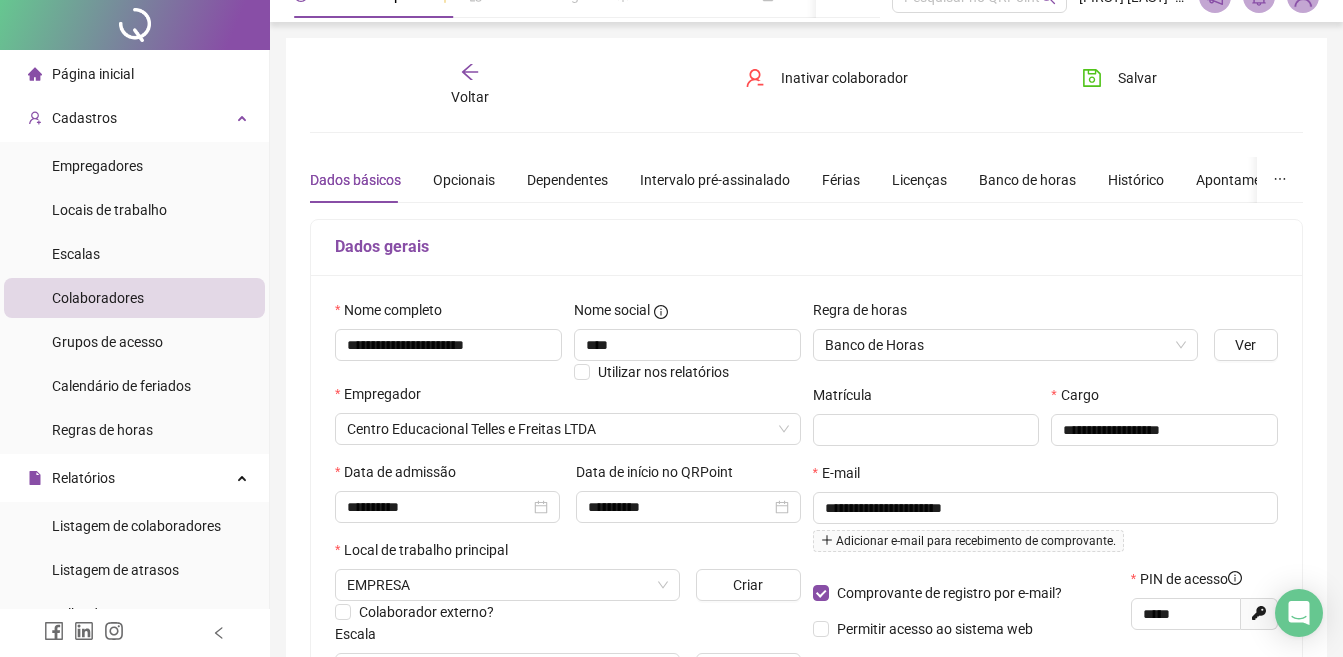 scroll, scrollTop: 0, scrollLeft: 0, axis: both 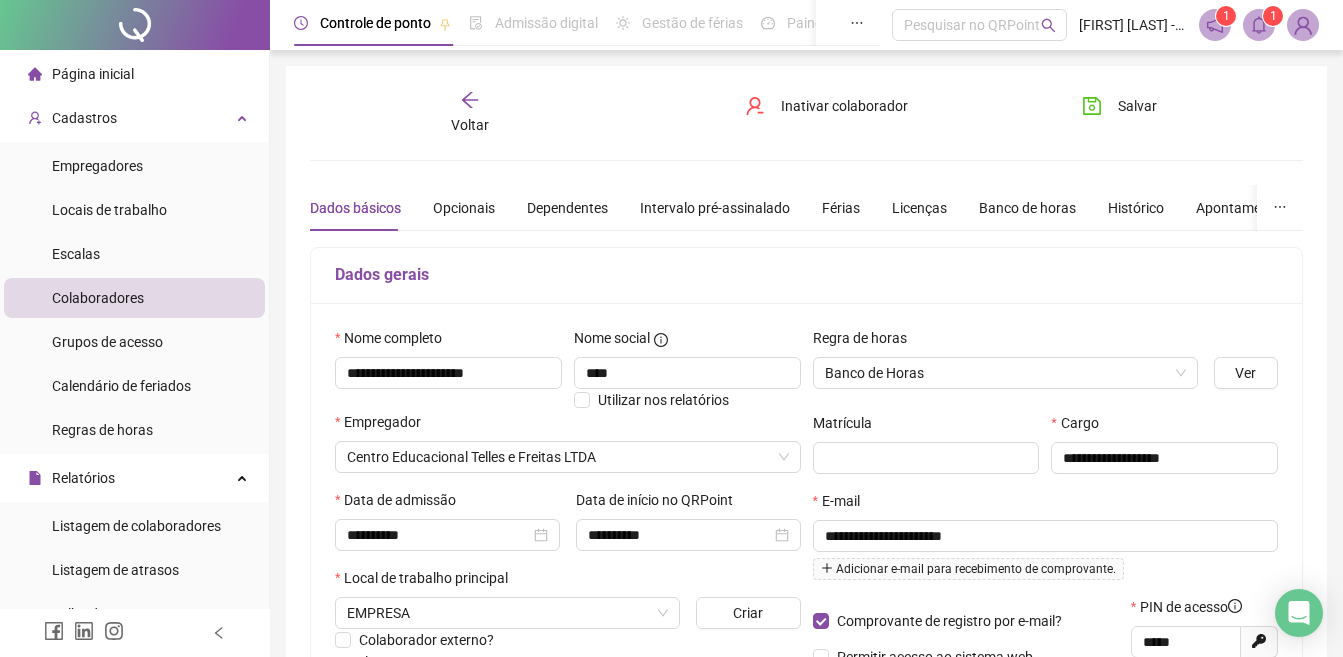 click 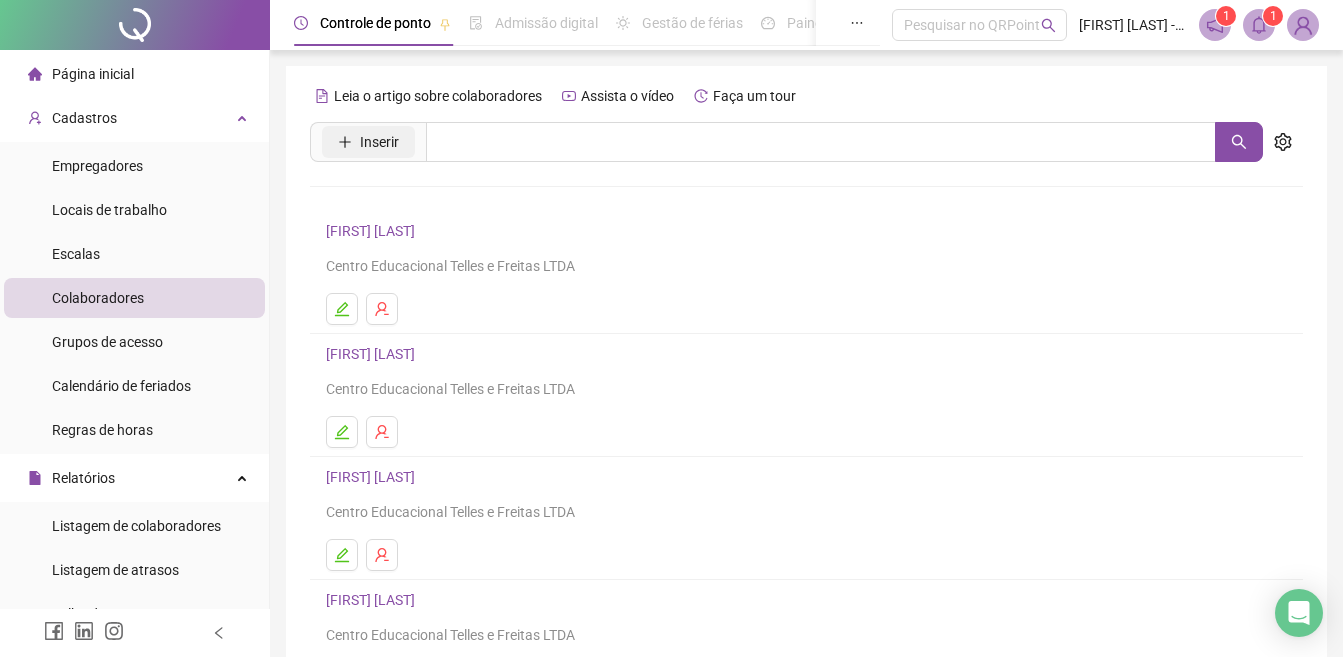 click 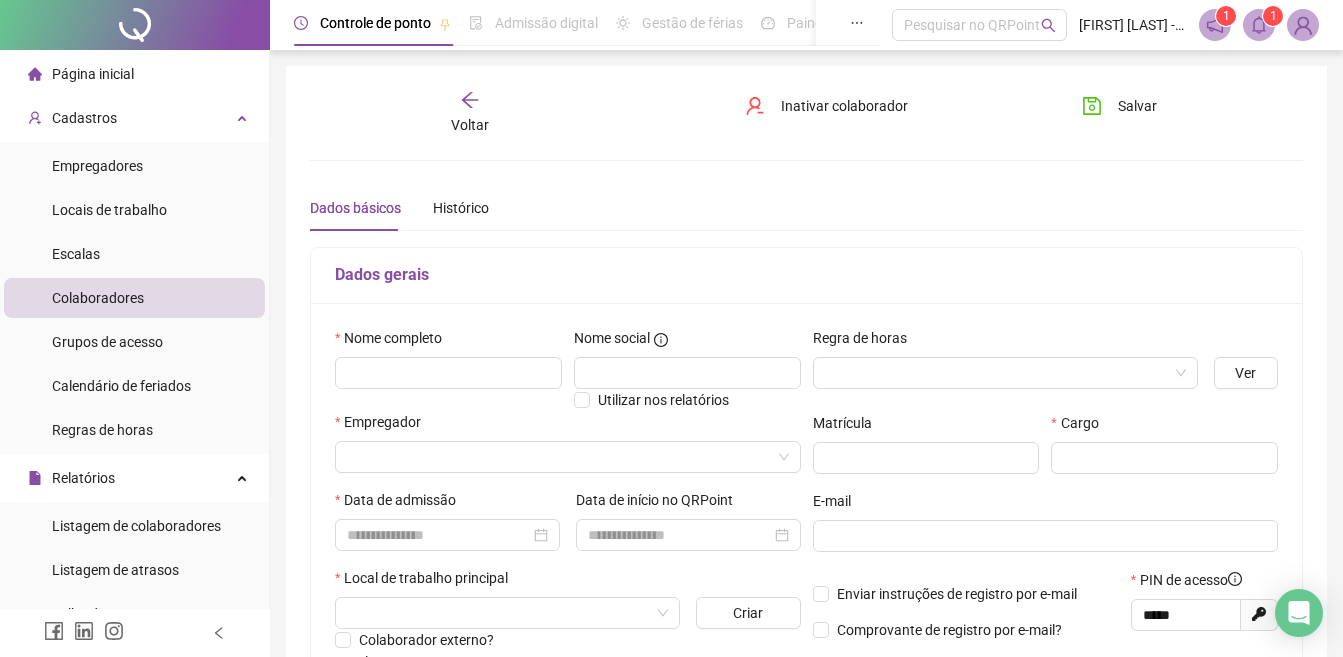 type on "*****" 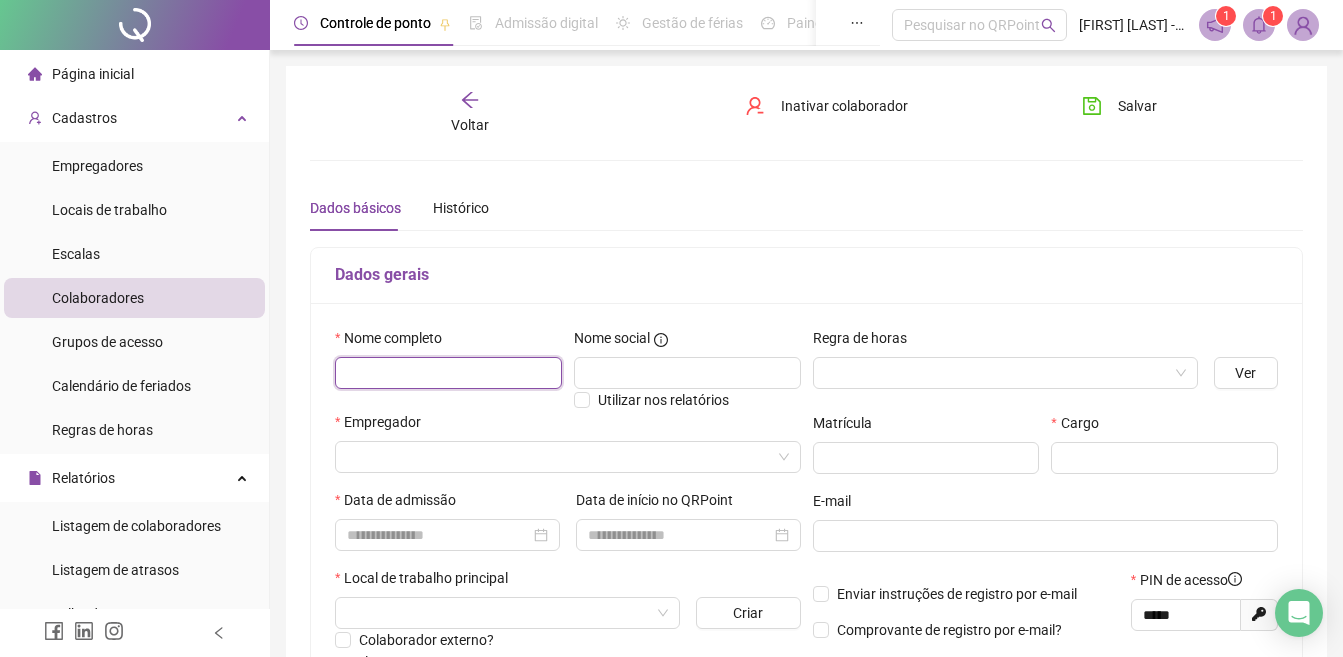 drag, startPoint x: 421, startPoint y: 381, endPoint x: 446, endPoint y: 381, distance: 25 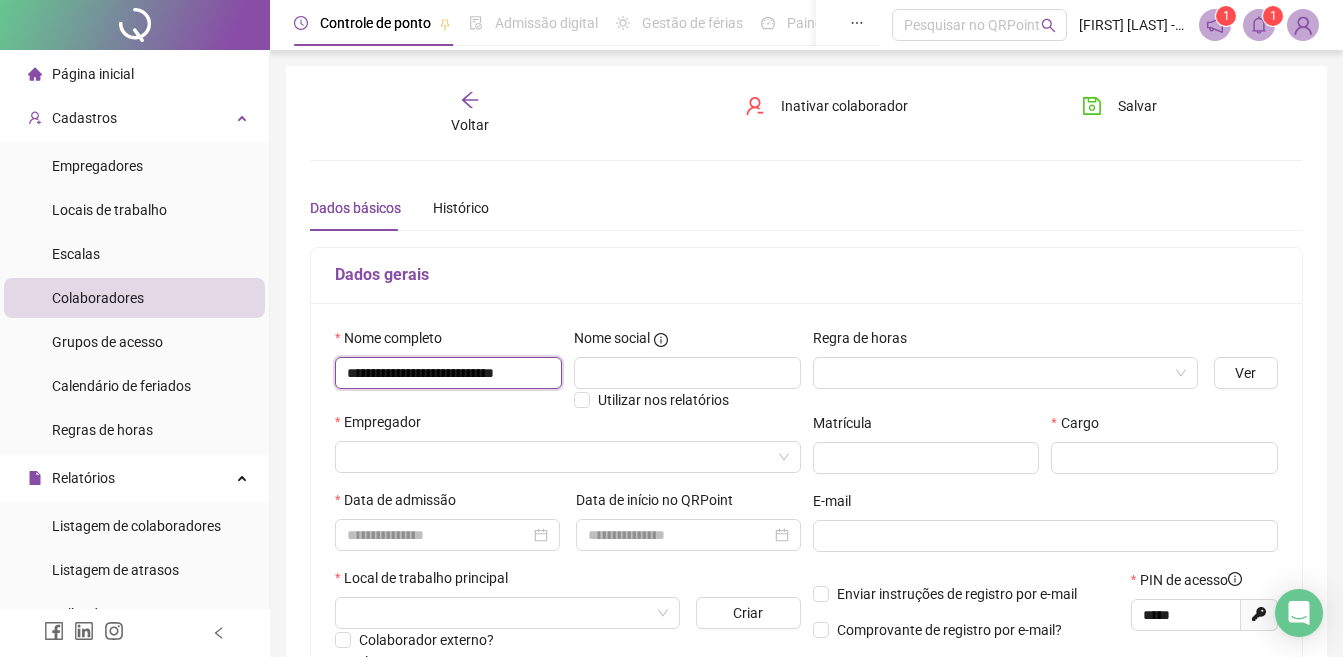 scroll, scrollTop: 0, scrollLeft: 25, axis: horizontal 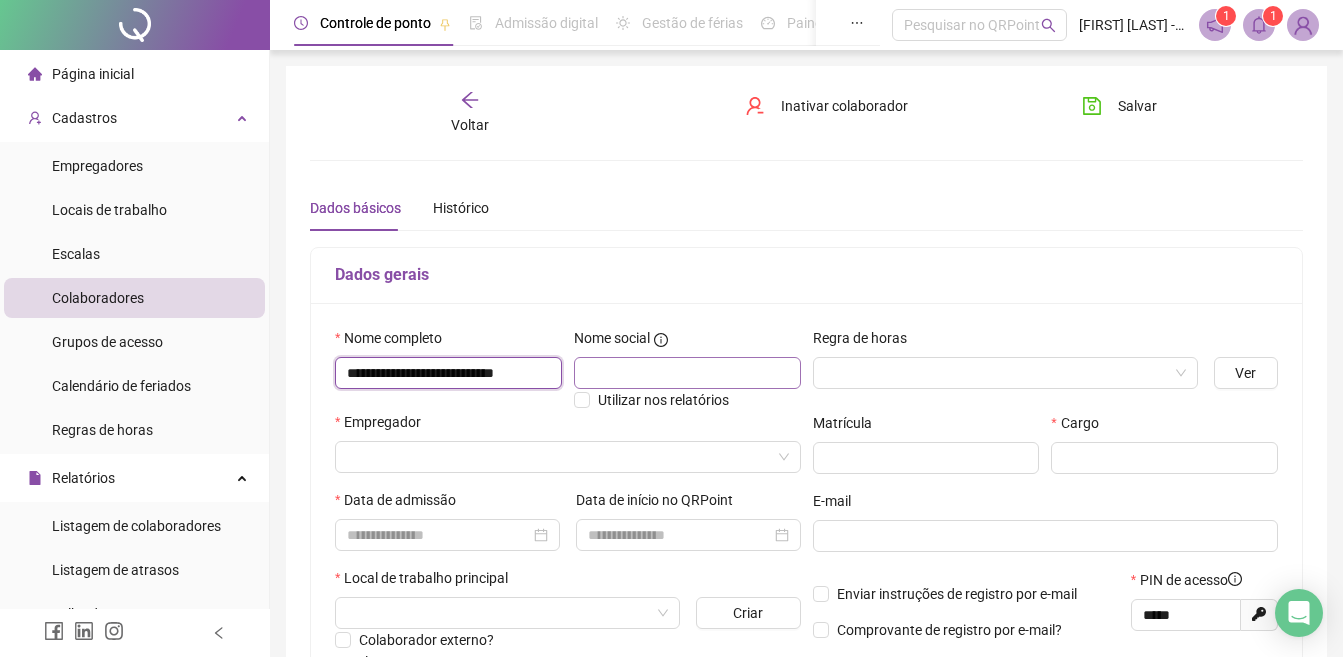 type on "**********" 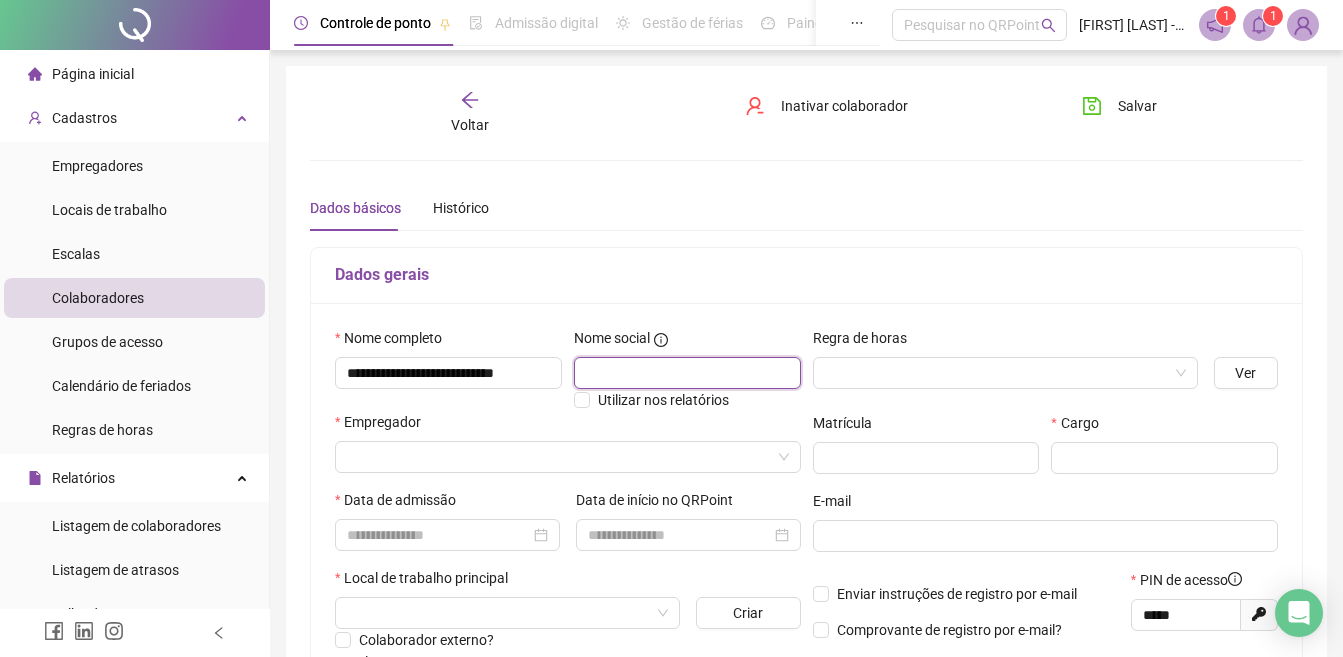 click at bounding box center (687, 373) 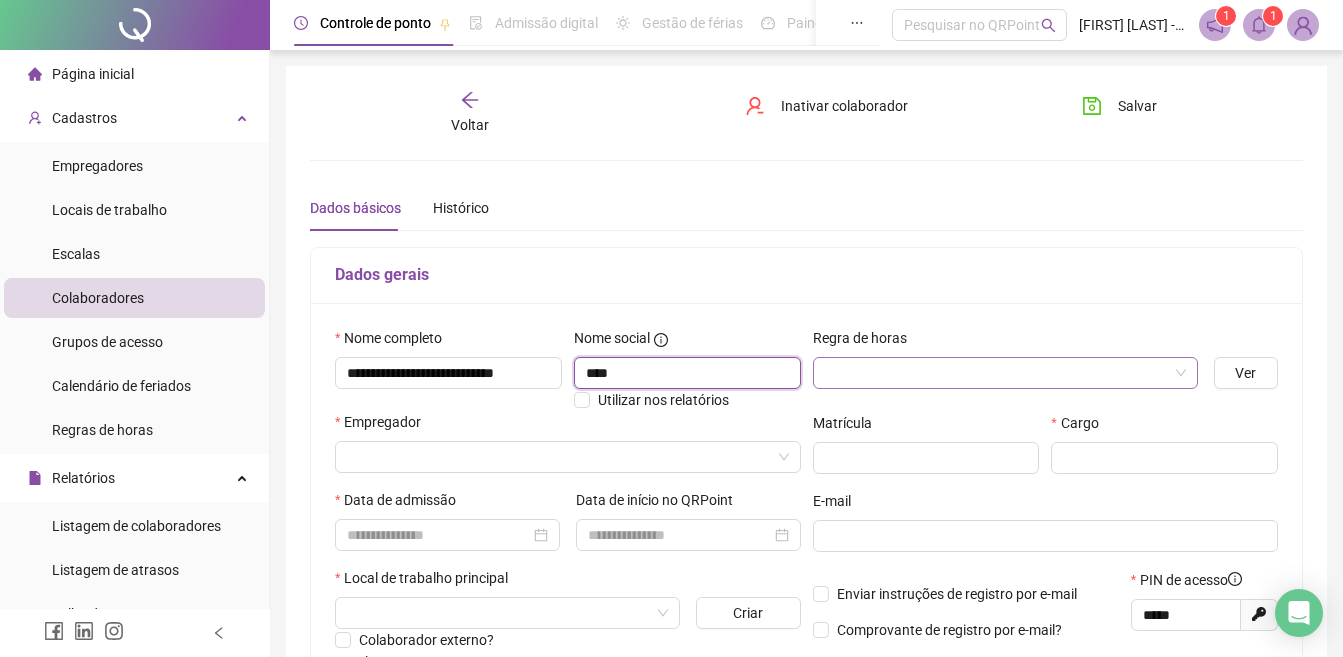 type on "****" 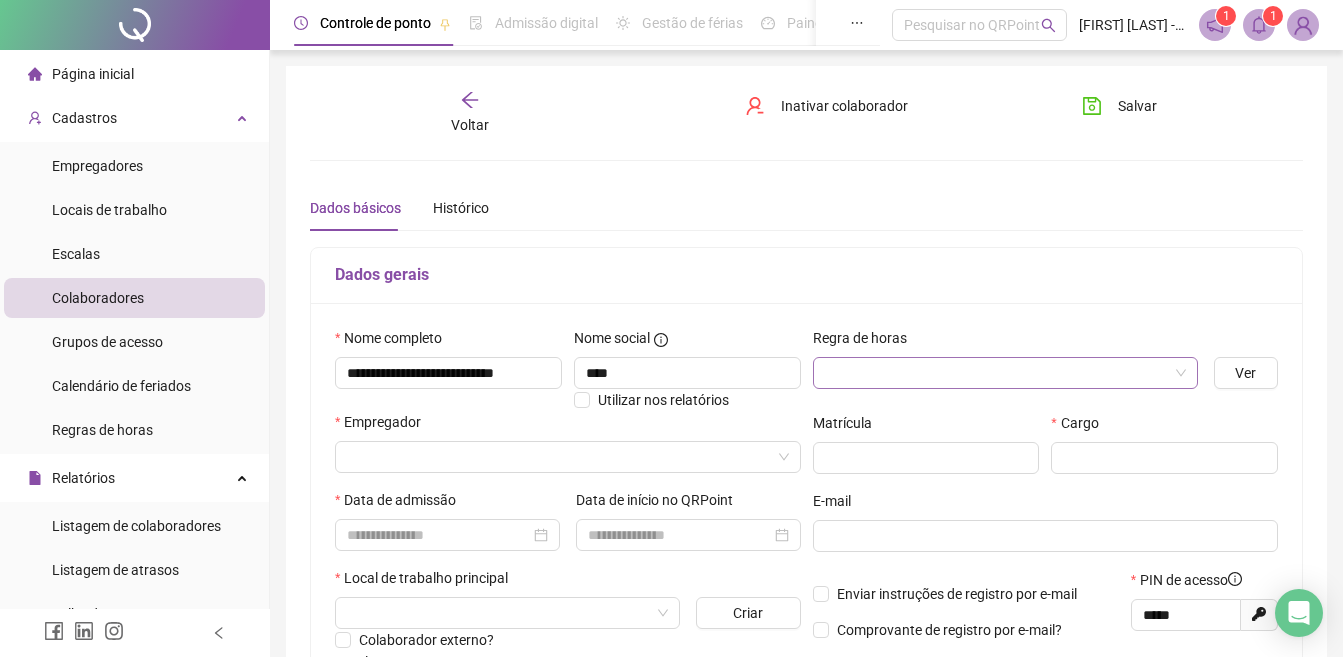 click at bounding box center [996, 373] 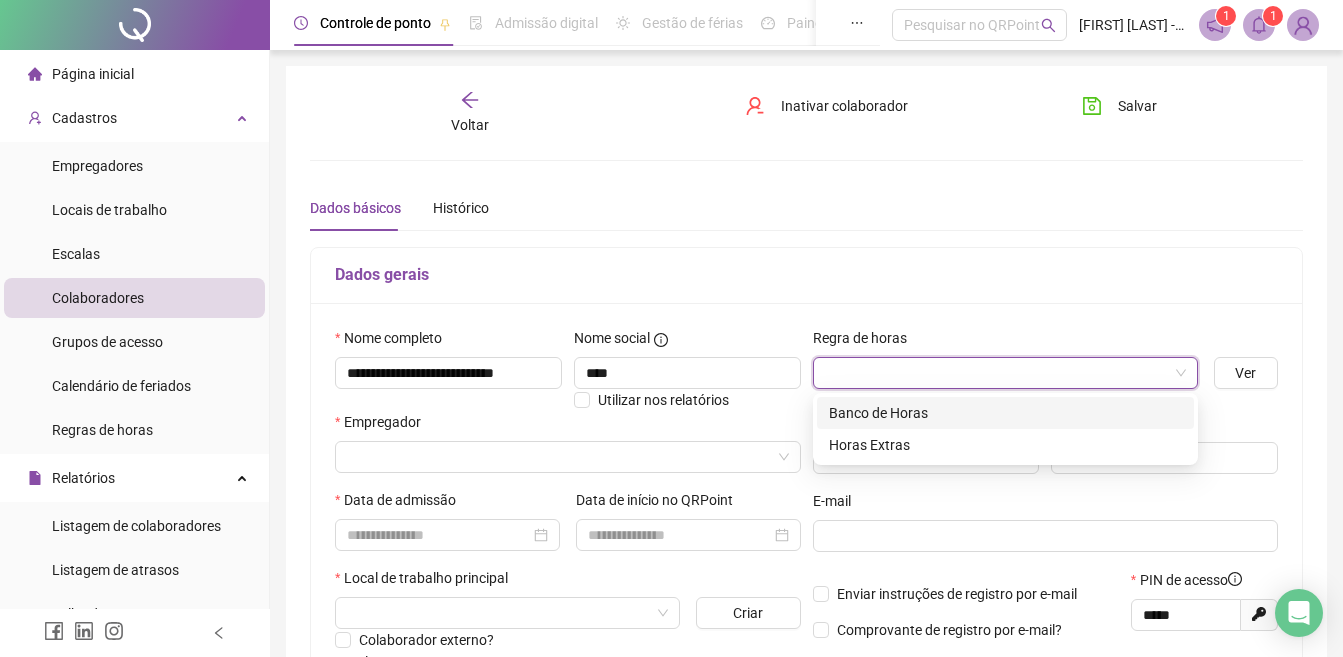 drag, startPoint x: 850, startPoint y: 408, endPoint x: 1021, endPoint y: 407, distance: 171.00293 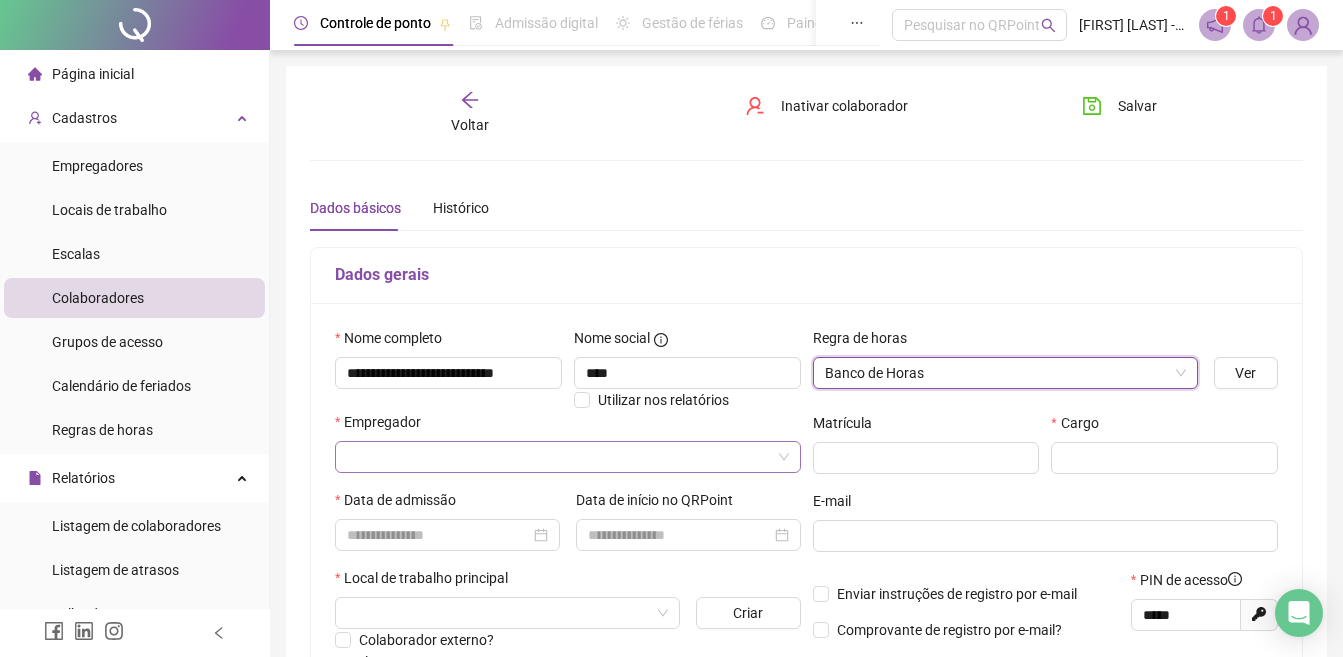 click at bounding box center (568, 457) 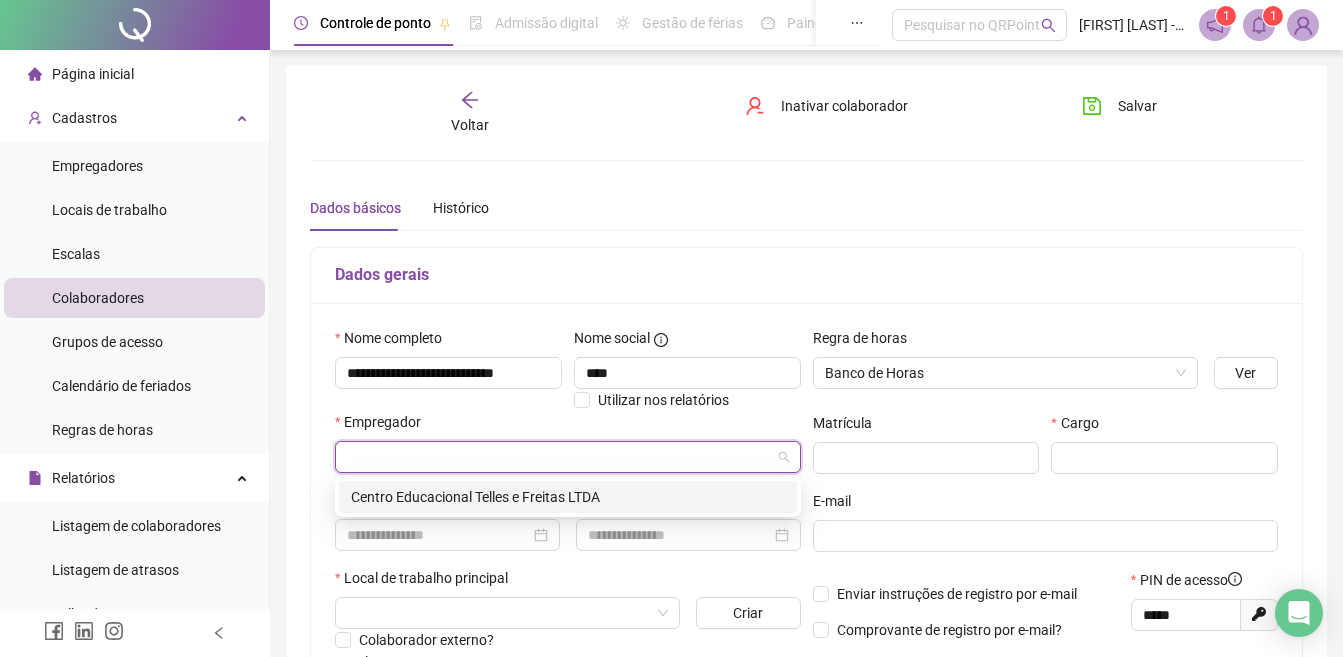 click on "Centro Educacional Telles e Freitas LTDA" at bounding box center (568, 497) 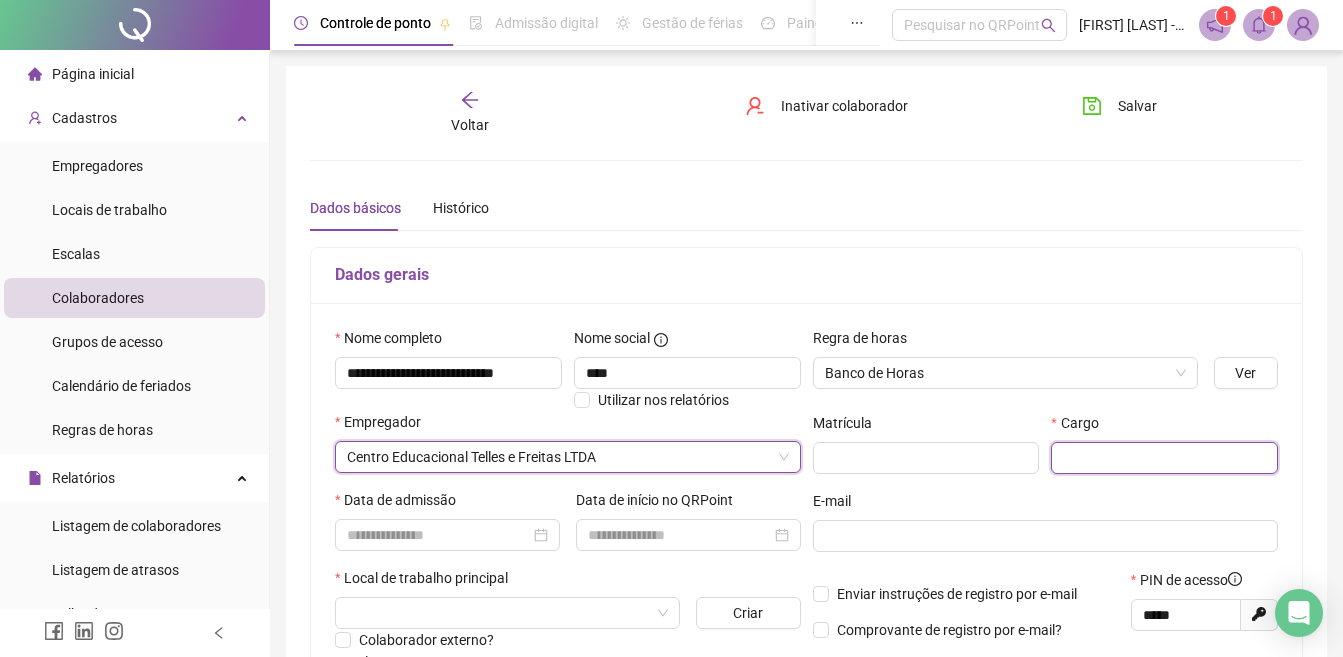 click at bounding box center (1164, 458) 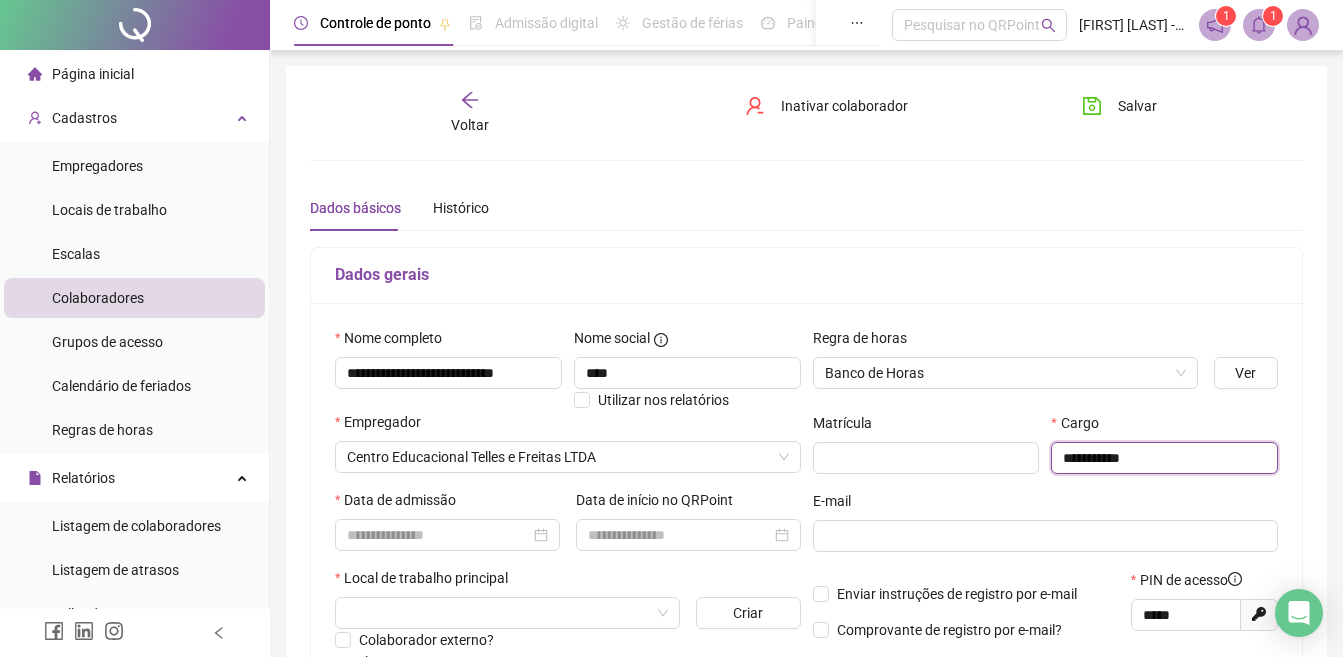 click on "**********" at bounding box center (1164, 458) 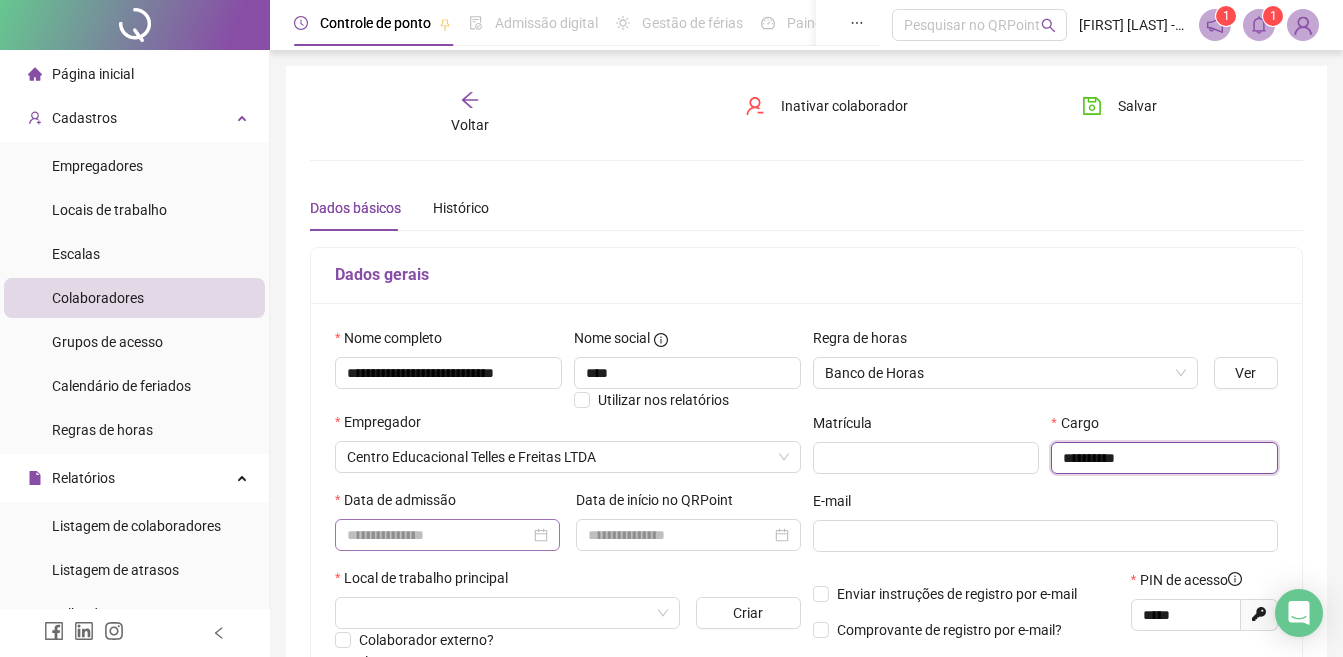 click at bounding box center (447, 535) 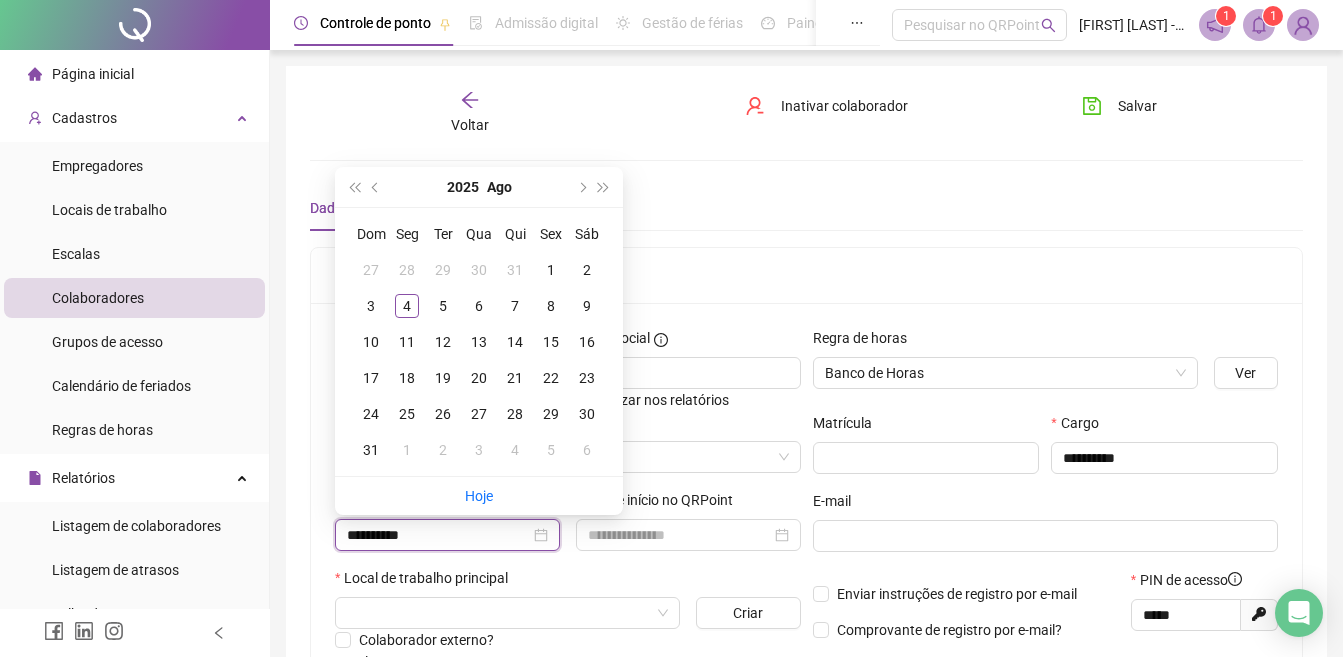 type on "**********" 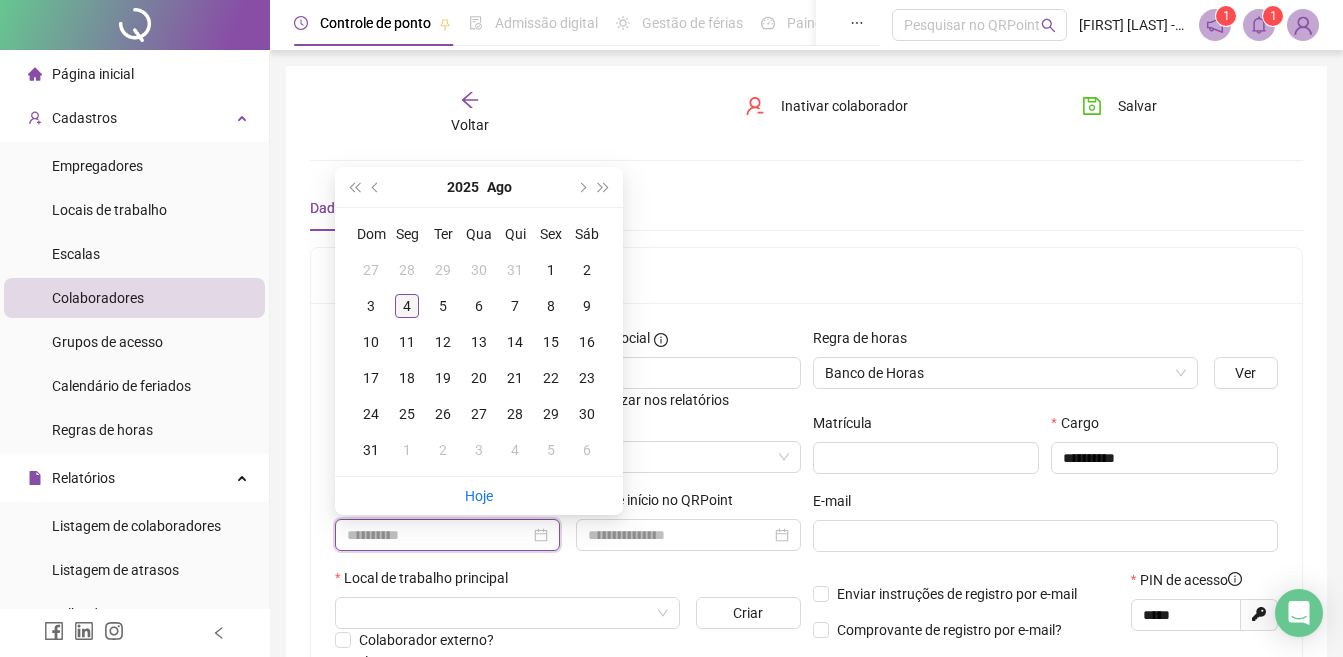 type on "**********" 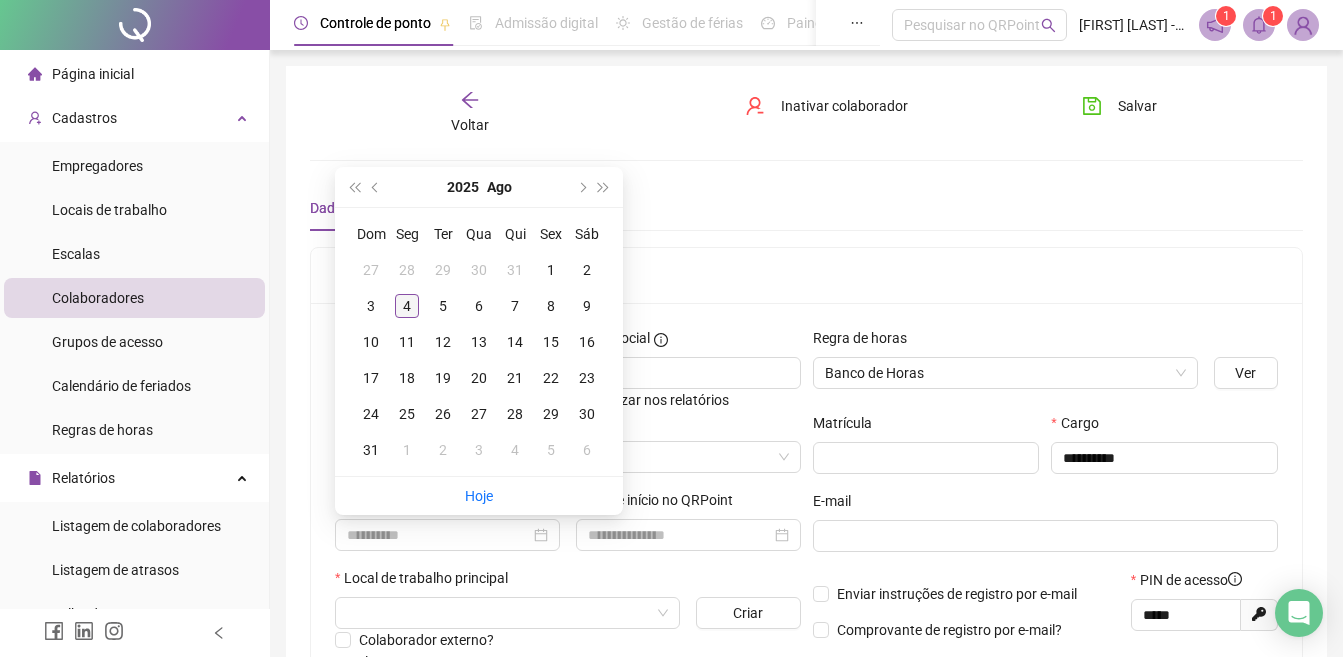 click on "4" at bounding box center [407, 306] 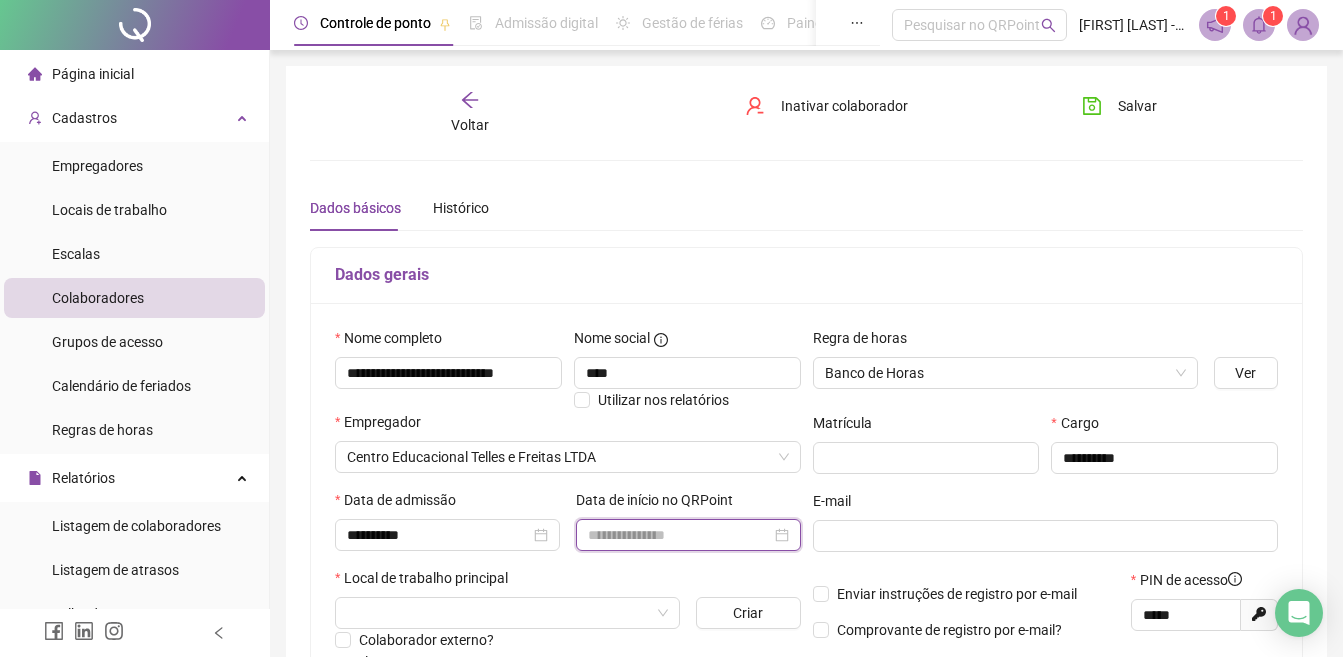 click at bounding box center [679, 535] 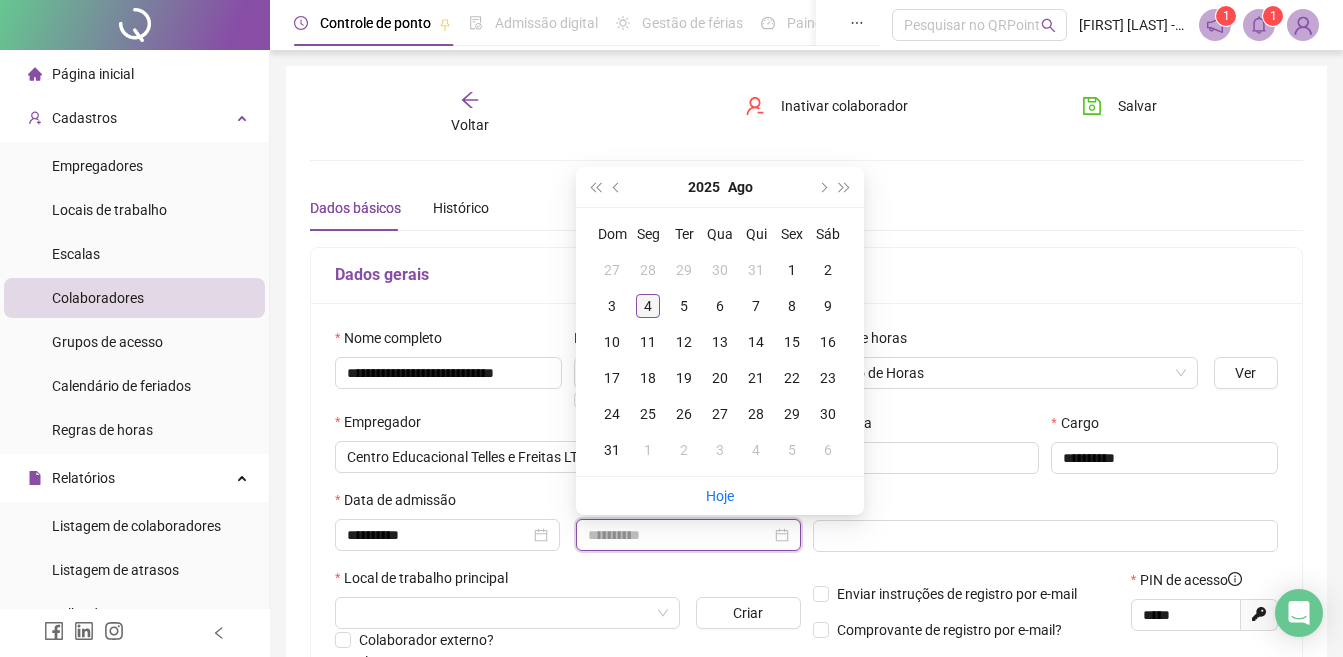type on "**********" 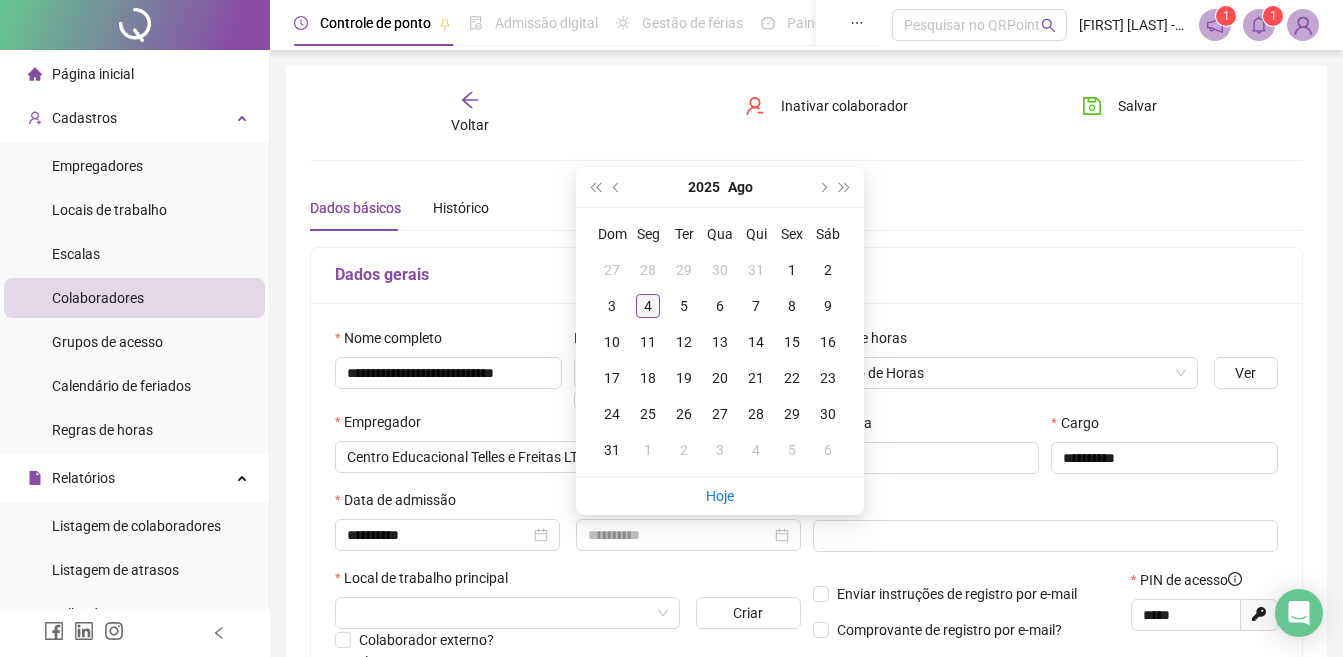 click on "4" at bounding box center (648, 306) 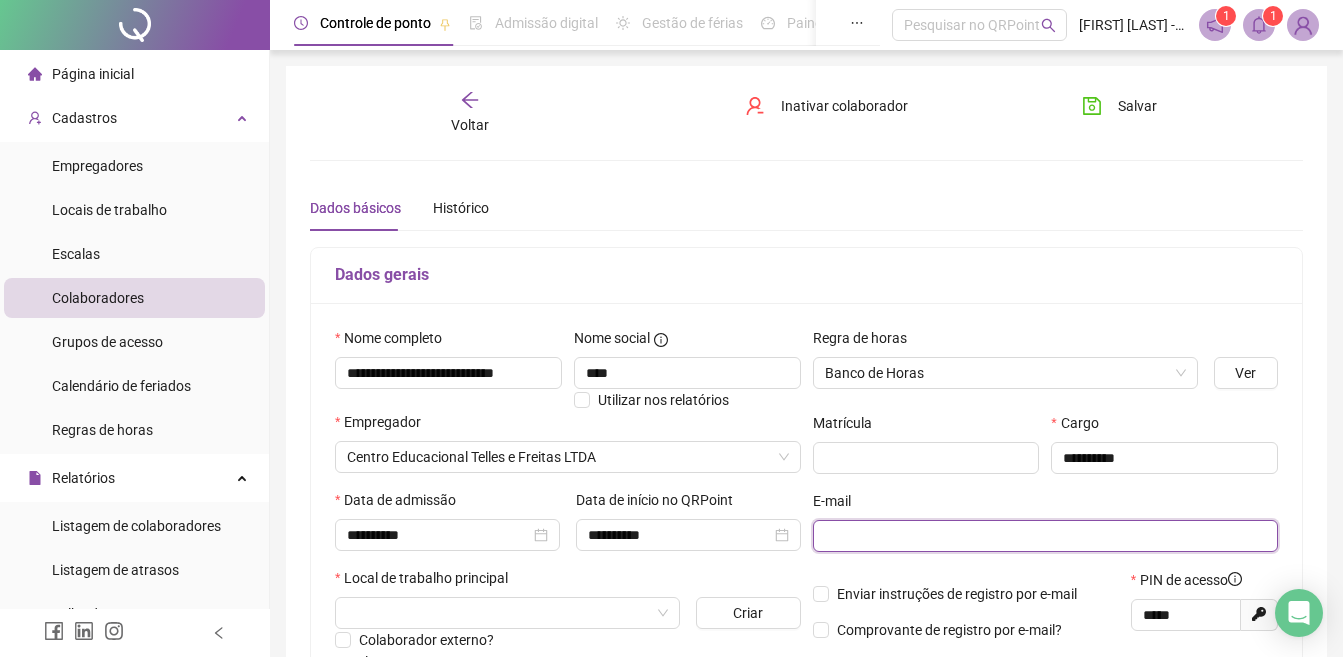 click at bounding box center [1044, 536] 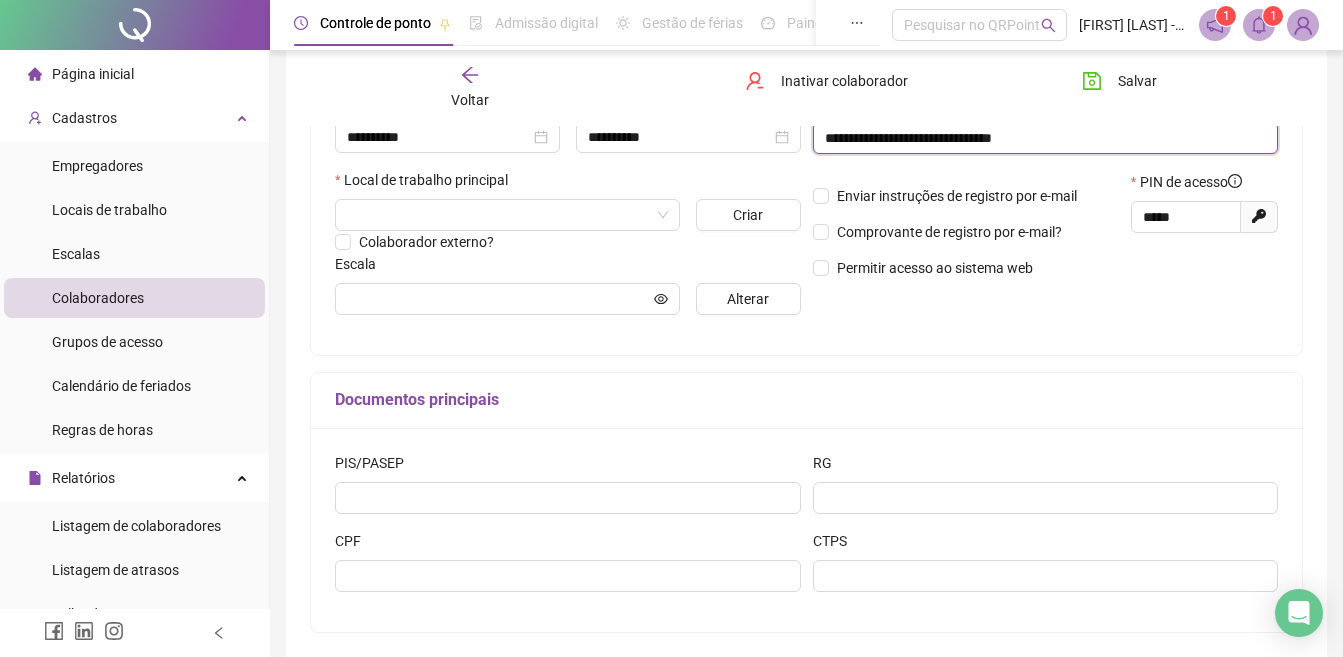 scroll, scrollTop: 400, scrollLeft: 0, axis: vertical 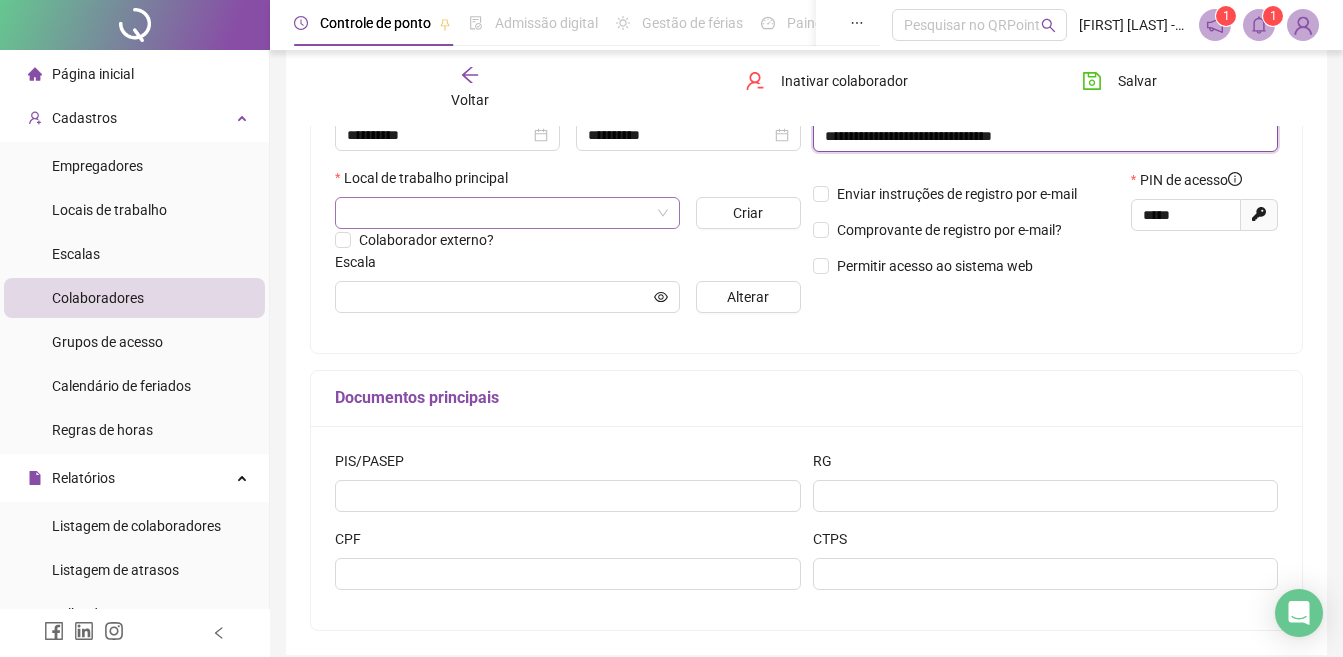 type on "**********" 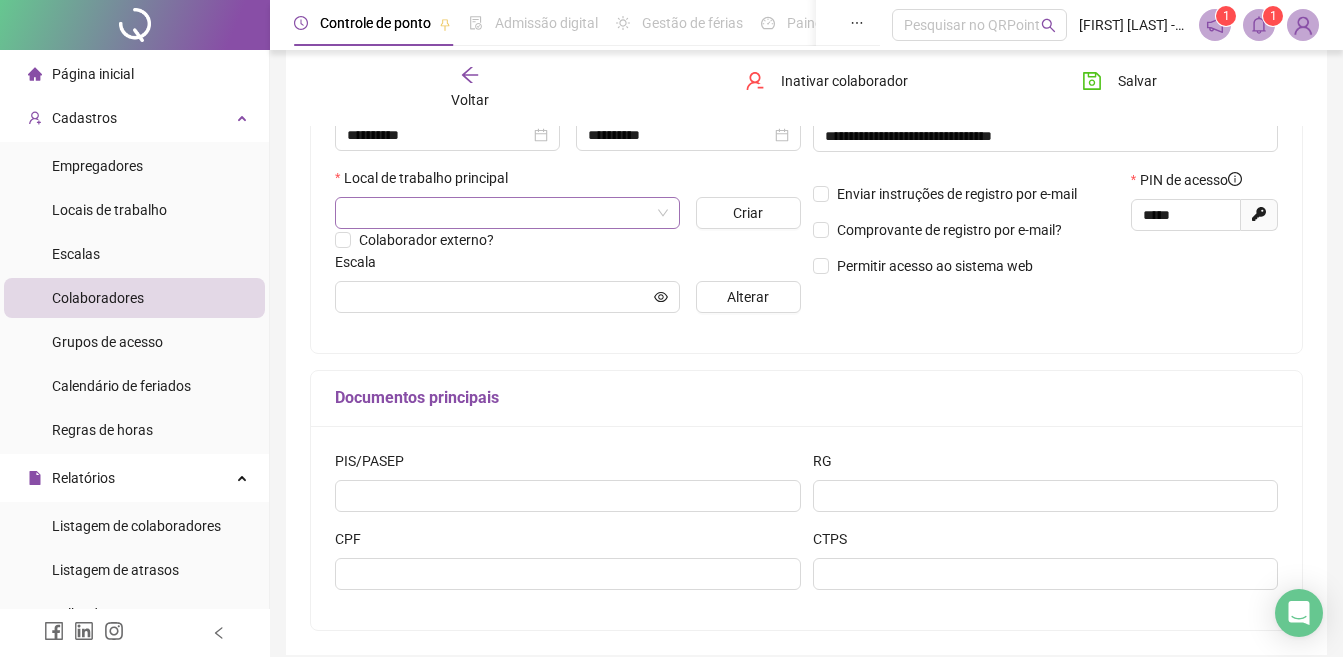 click at bounding box center (498, 213) 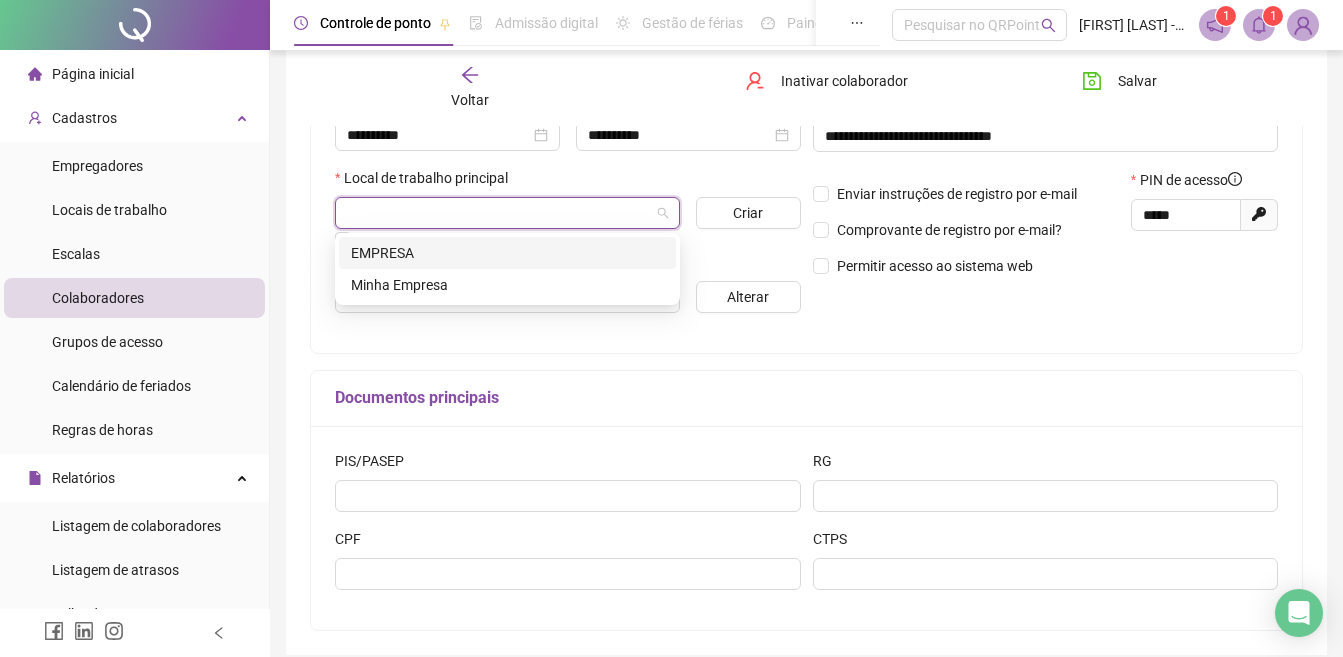 click on "EMPRESA" at bounding box center [507, 253] 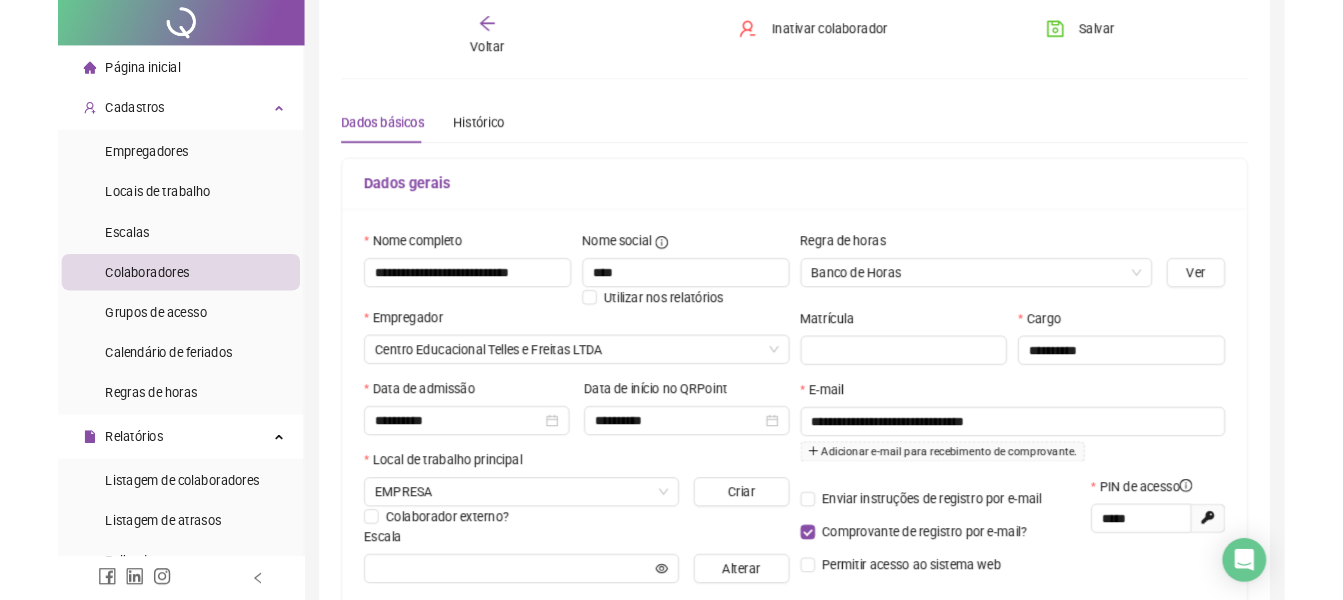 scroll, scrollTop: 0, scrollLeft: 0, axis: both 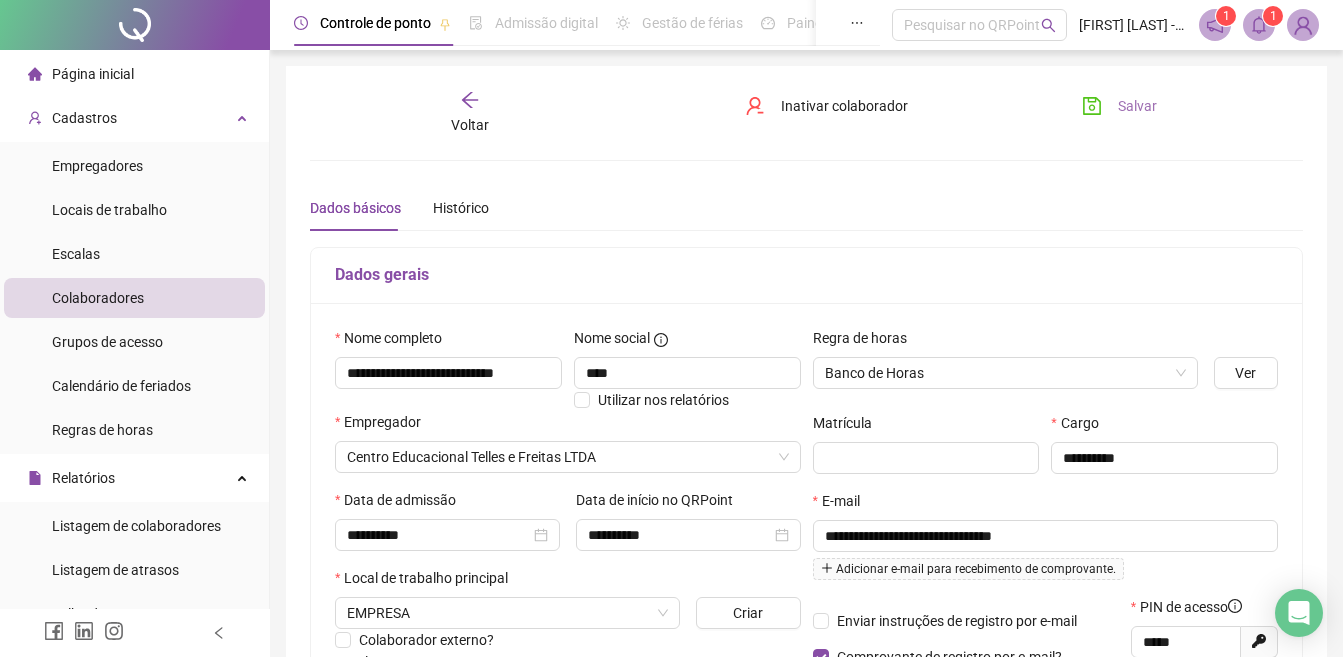 click on "Salvar" at bounding box center [1119, 106] 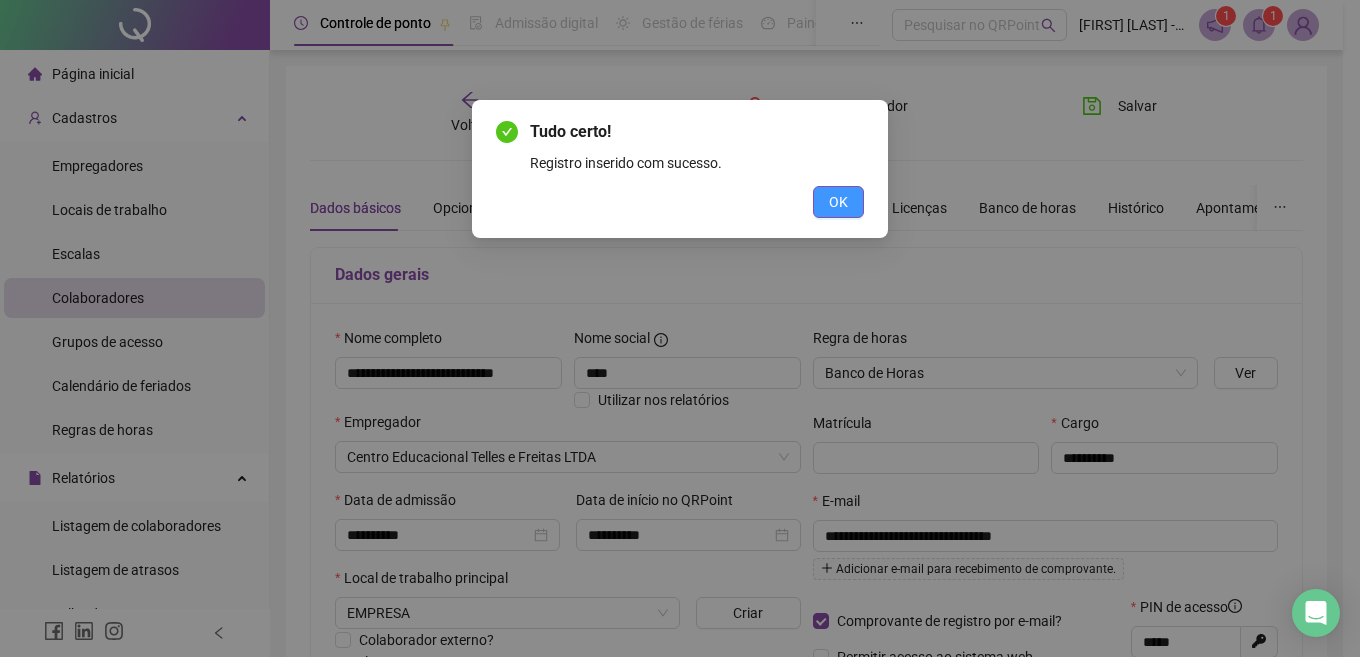 click on "OK" at bounding box center [838, 202] 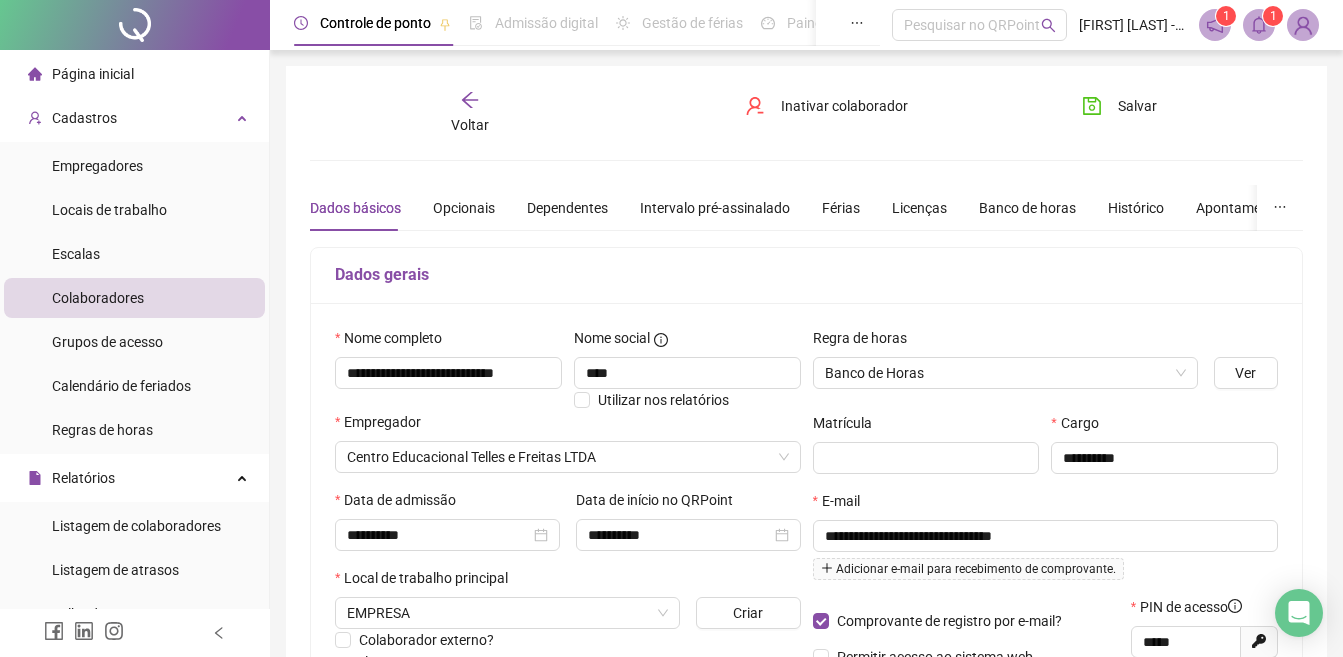 click 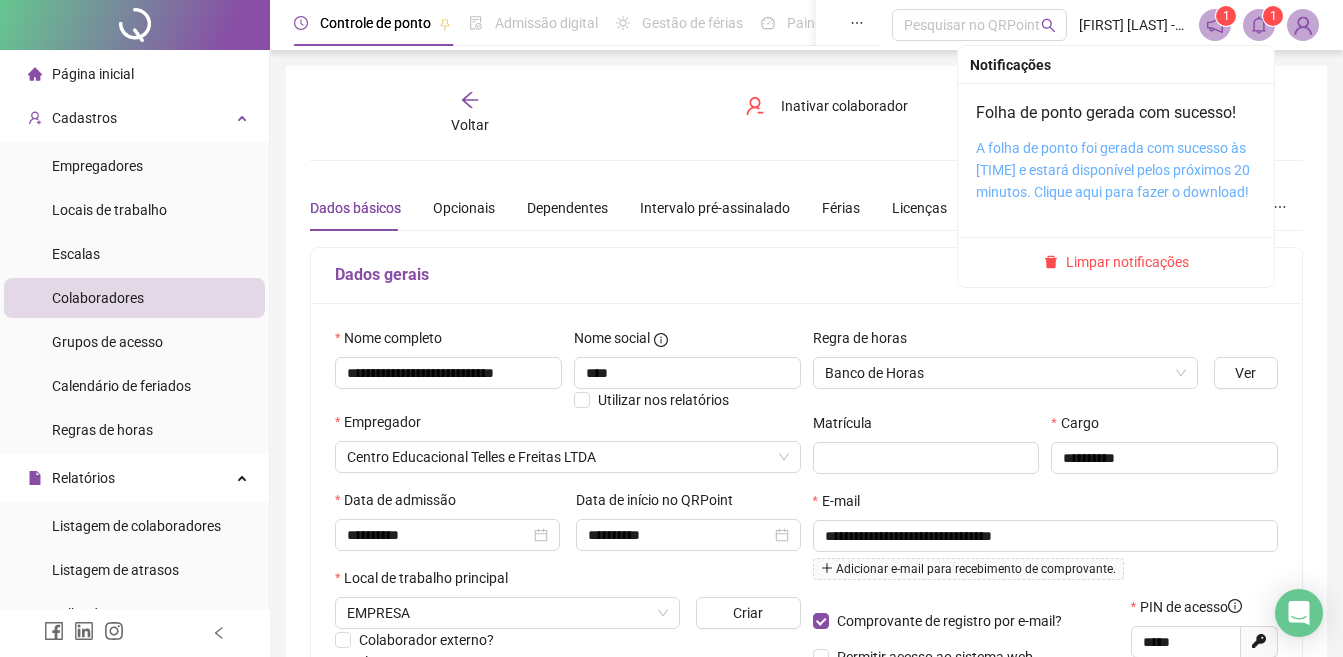 click on "A folha de ponto foi gerada com sucesso às [TIME] e estará disponível pelos próximos 20 minutos.
Clique aqui para fazer o download!" at bounding box center (1113, 170) 